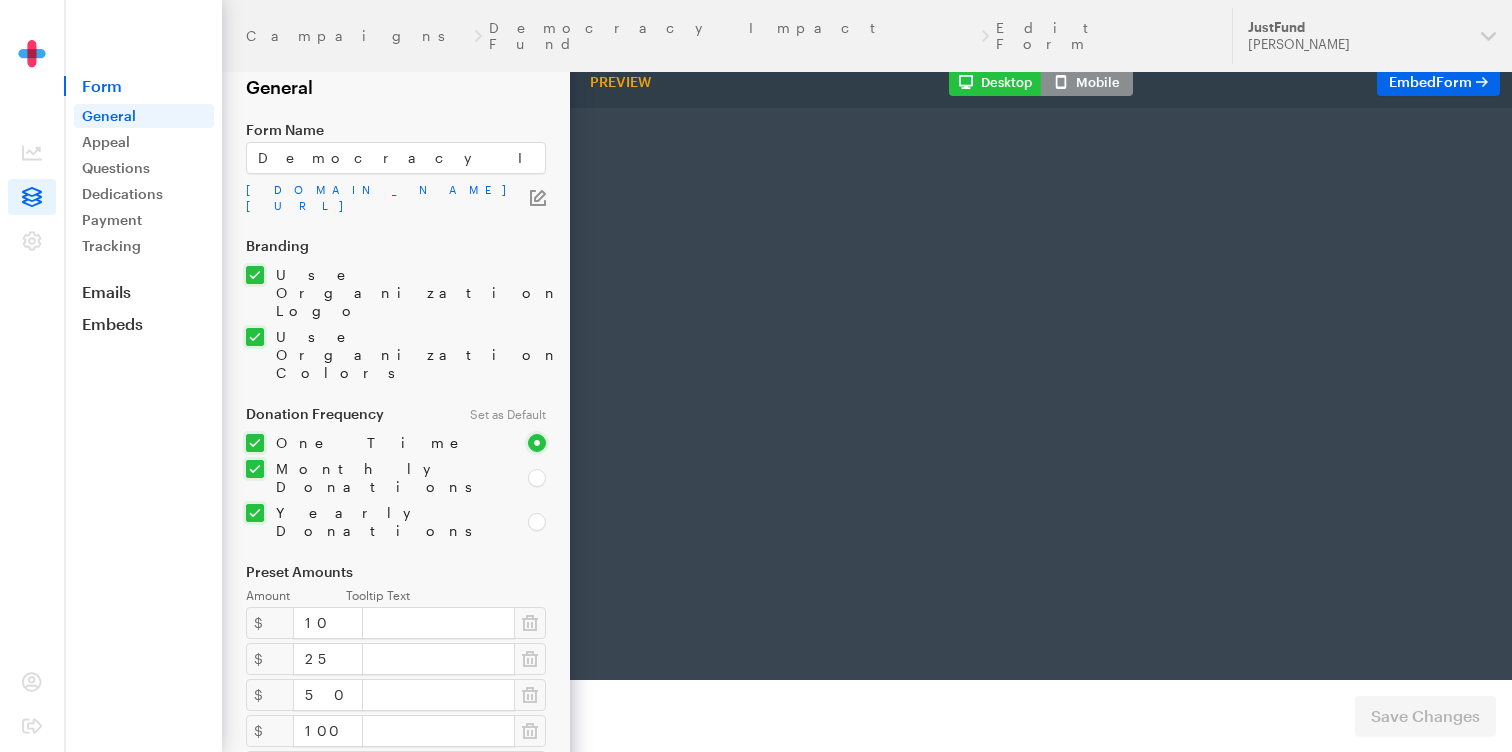scroll, scrollTop: 0, scrollLeft: 0, axis: both 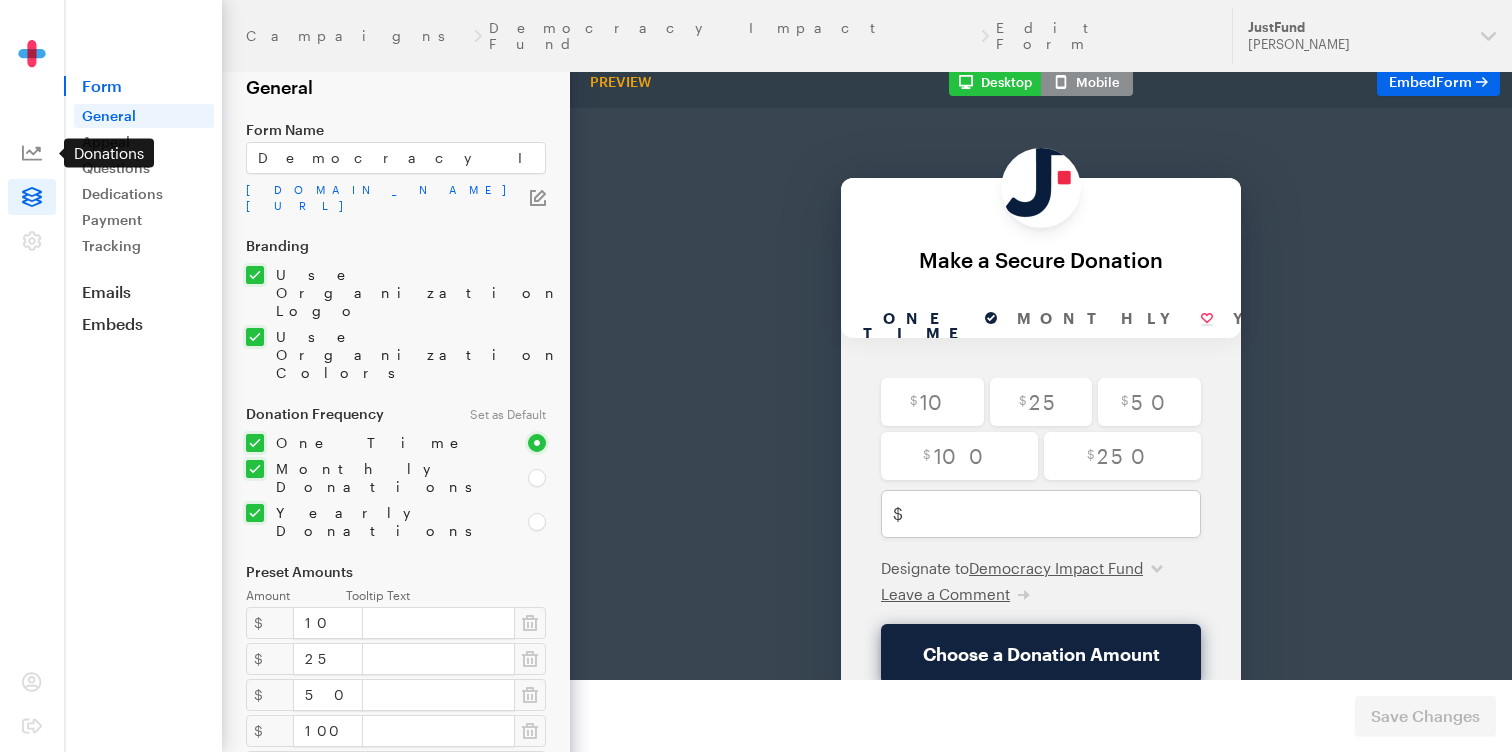 click 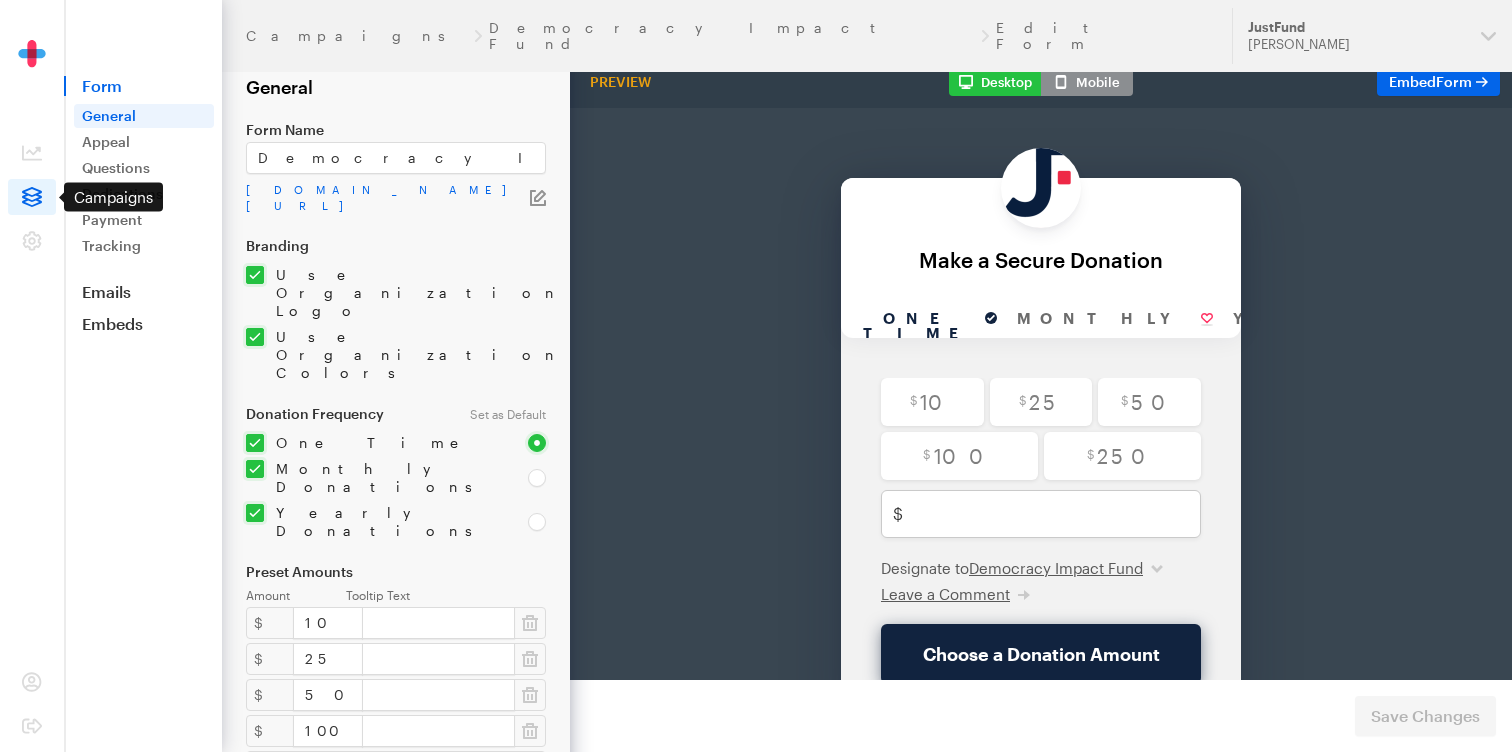 click at bounding box center [32, 197] 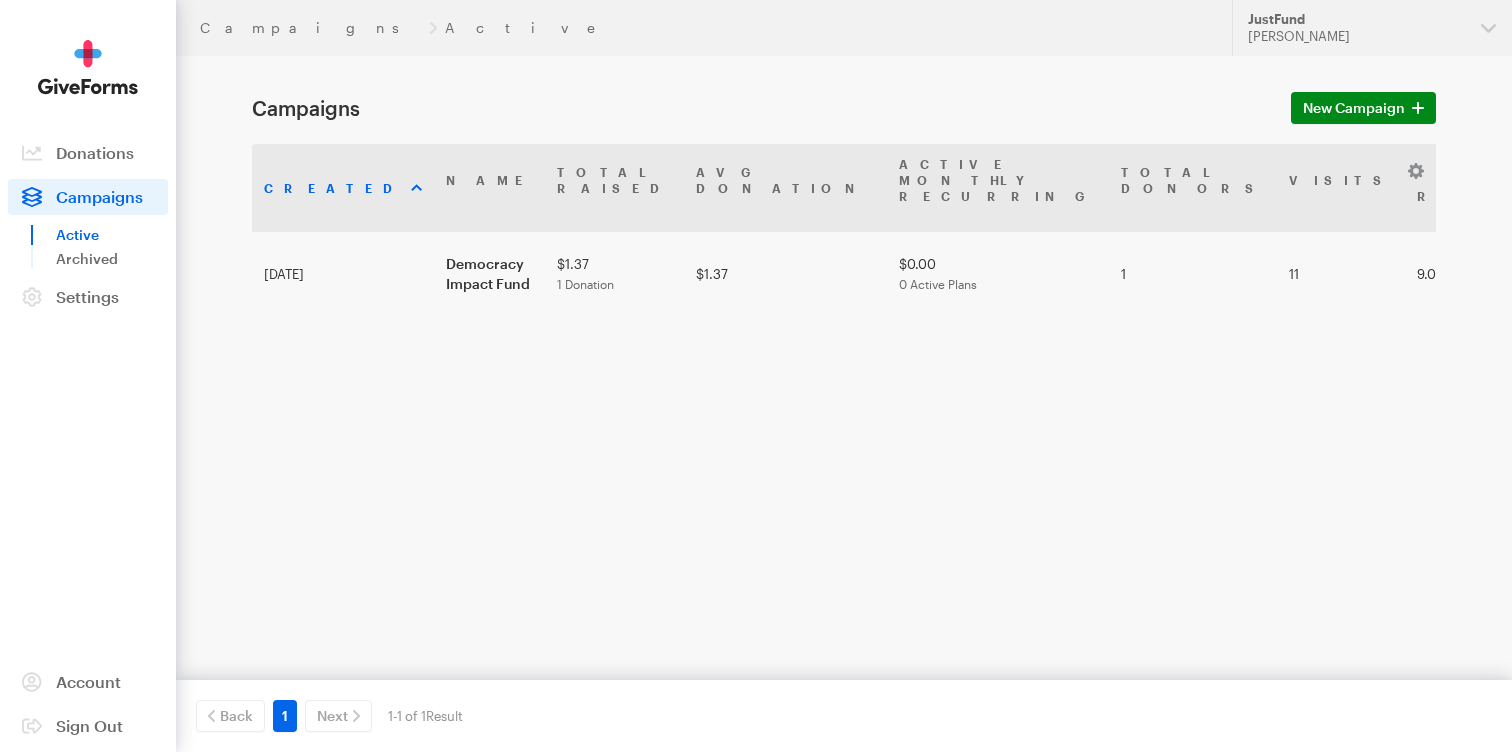 scroll, scrollTop: 0, scrollLeft: 0, axis: both 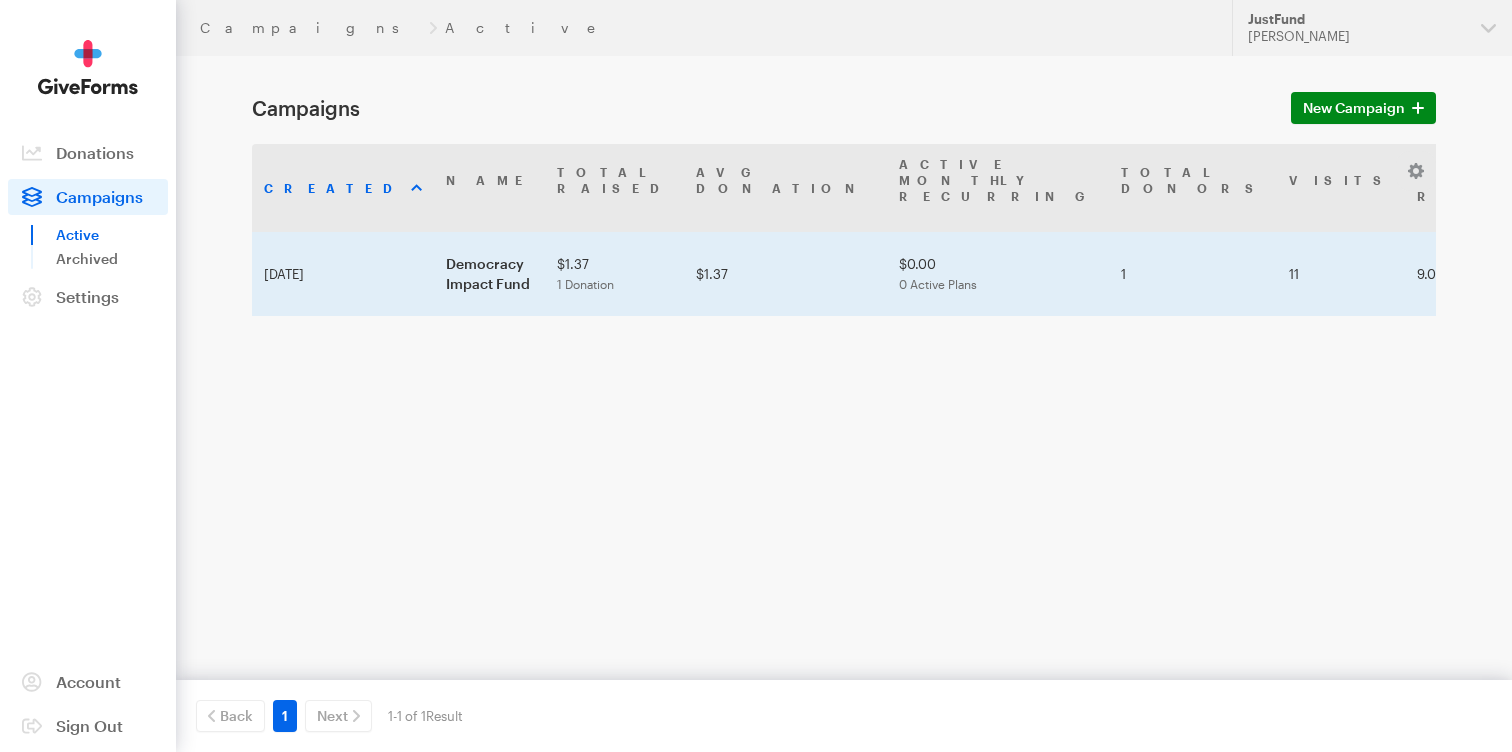 click on "Jul 01, 2025" at bounding box center (343, 274) 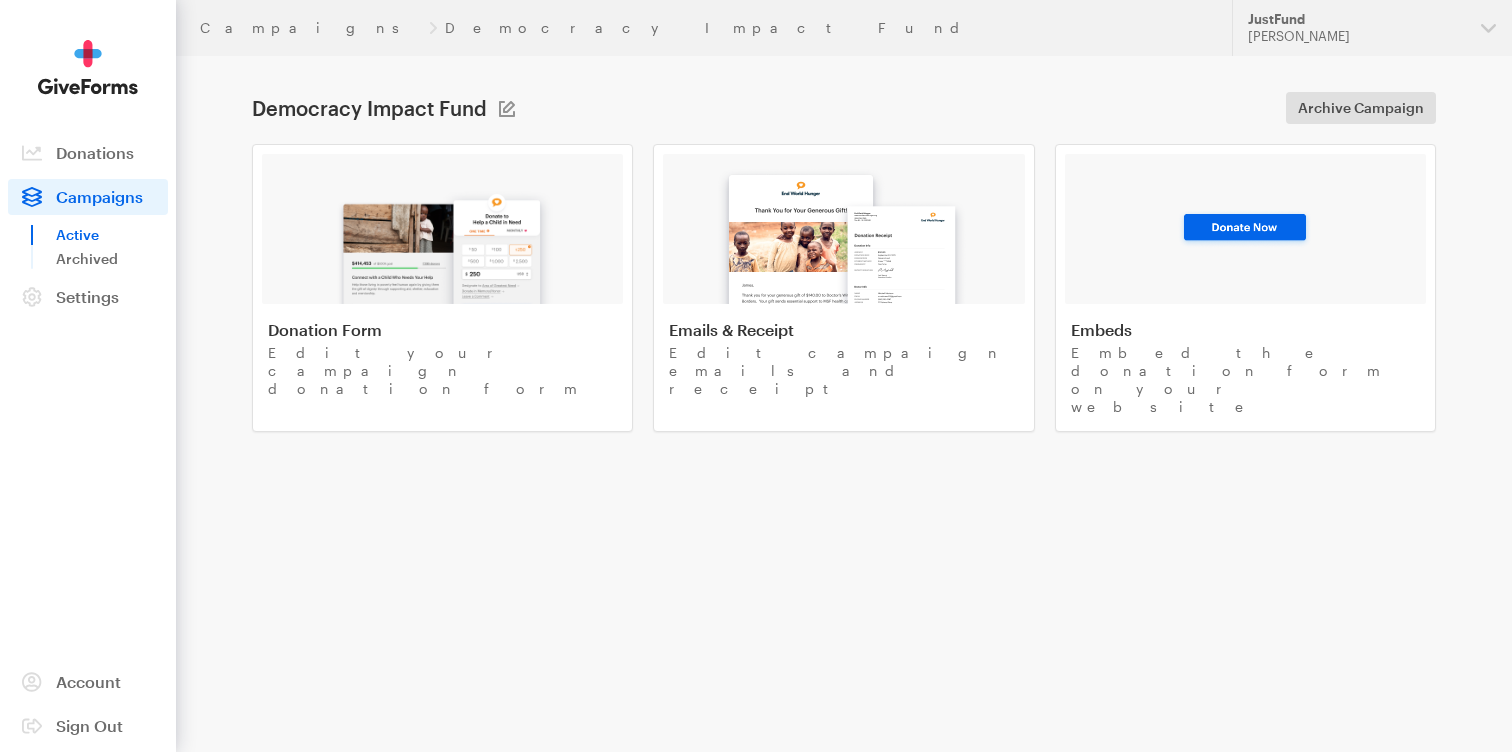 scroll, scrollTop: 0, scrollLeft: 0, axis: both 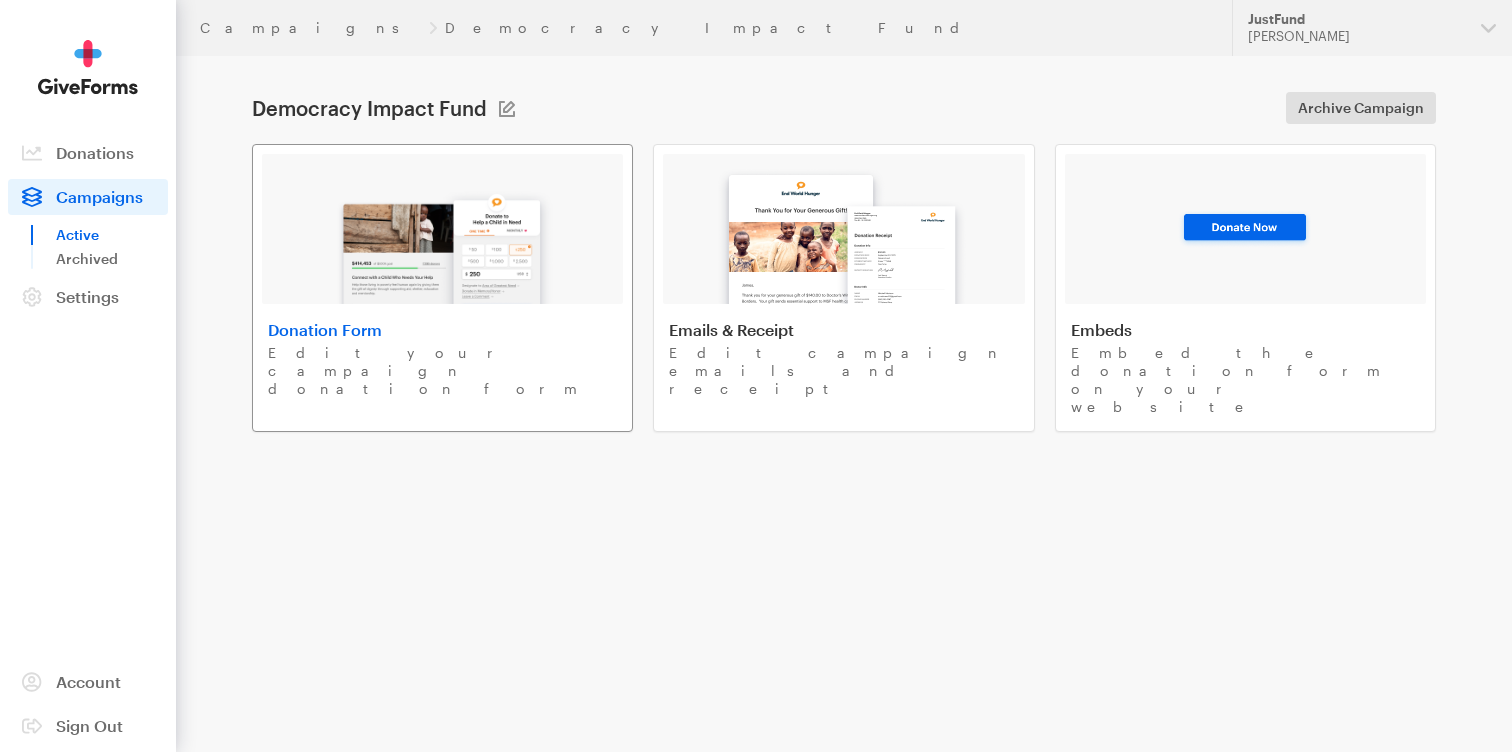 click at bounding box center (443, 240) 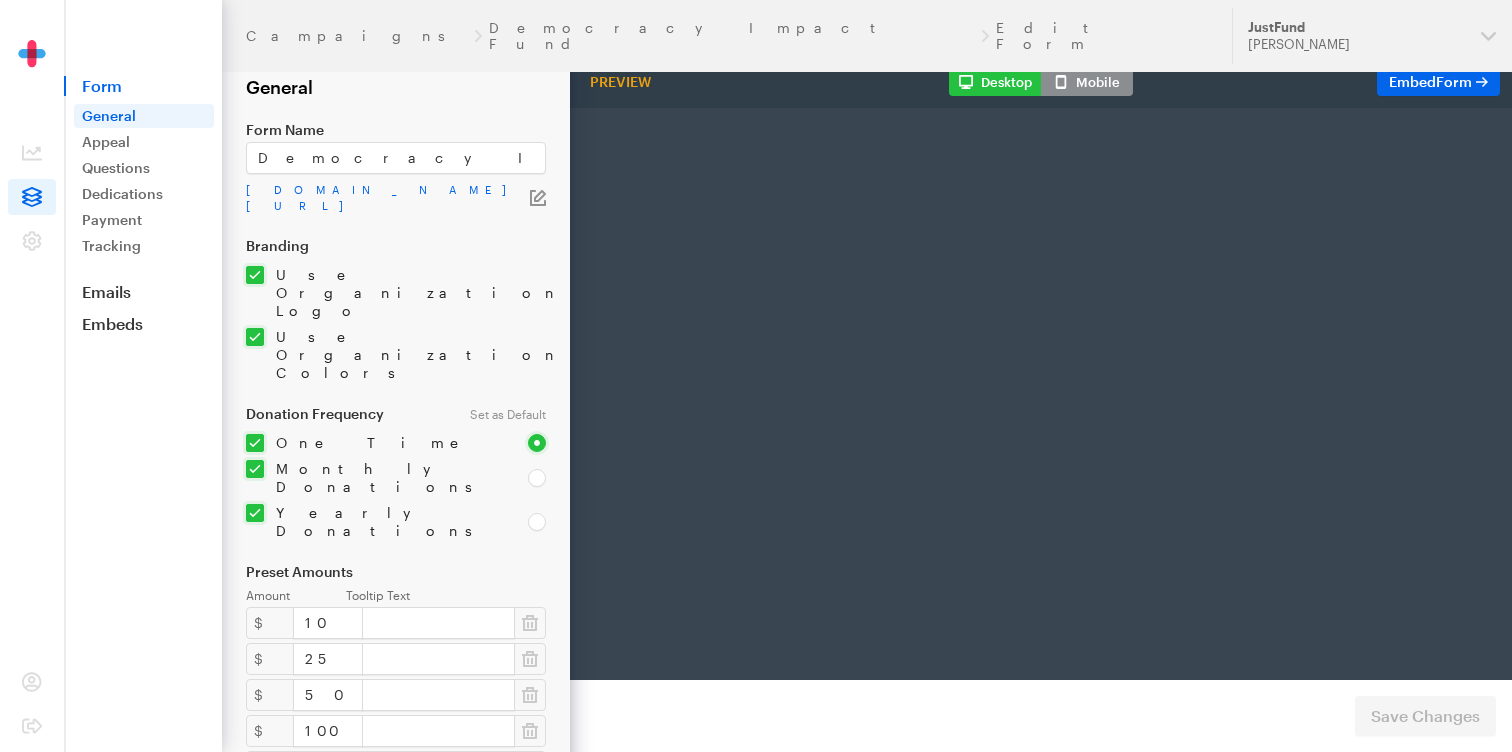 scroll, scrollTop: 0, scrollLeft: 0, axis: both 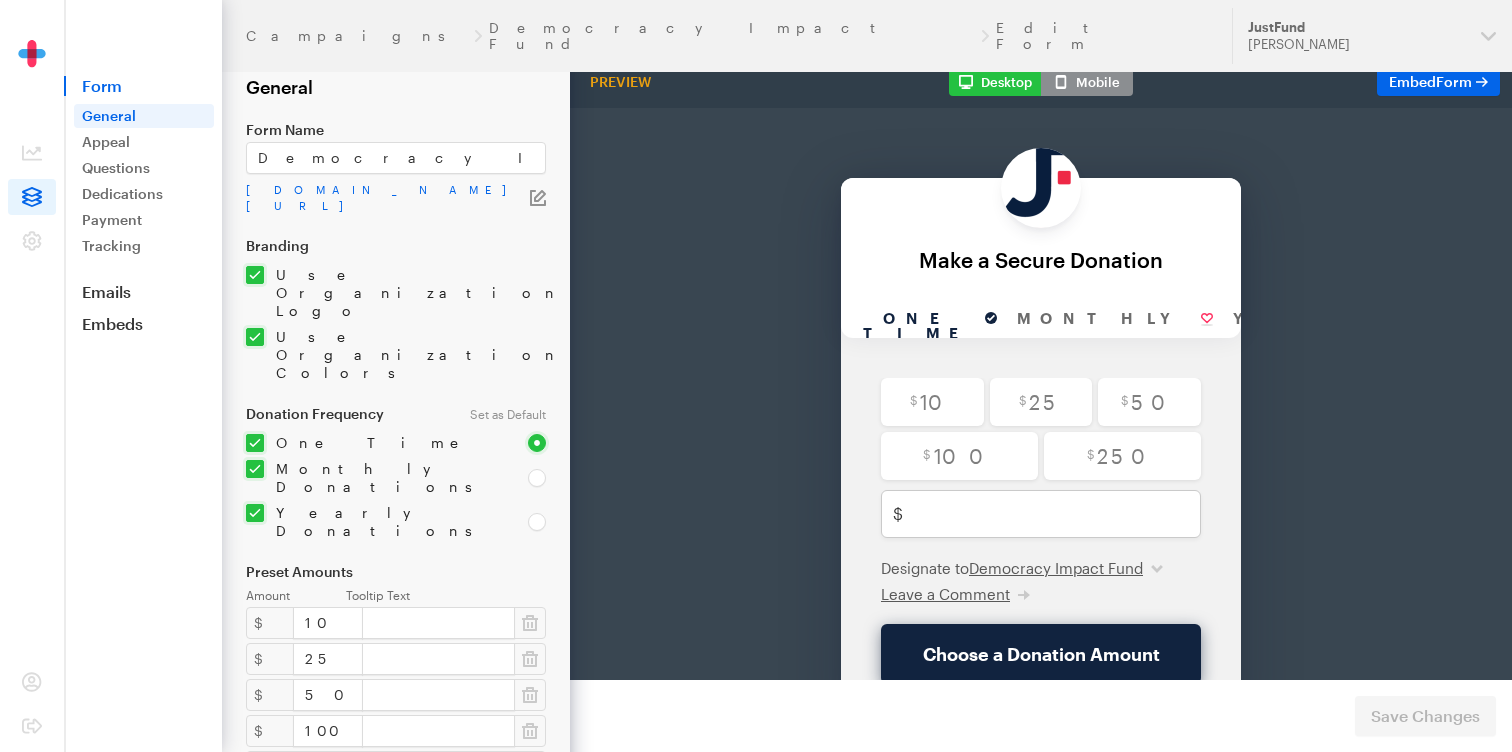 click on "Preview
Desktop
Mobile
Embed  Form" at bounding box center [1041, 82] 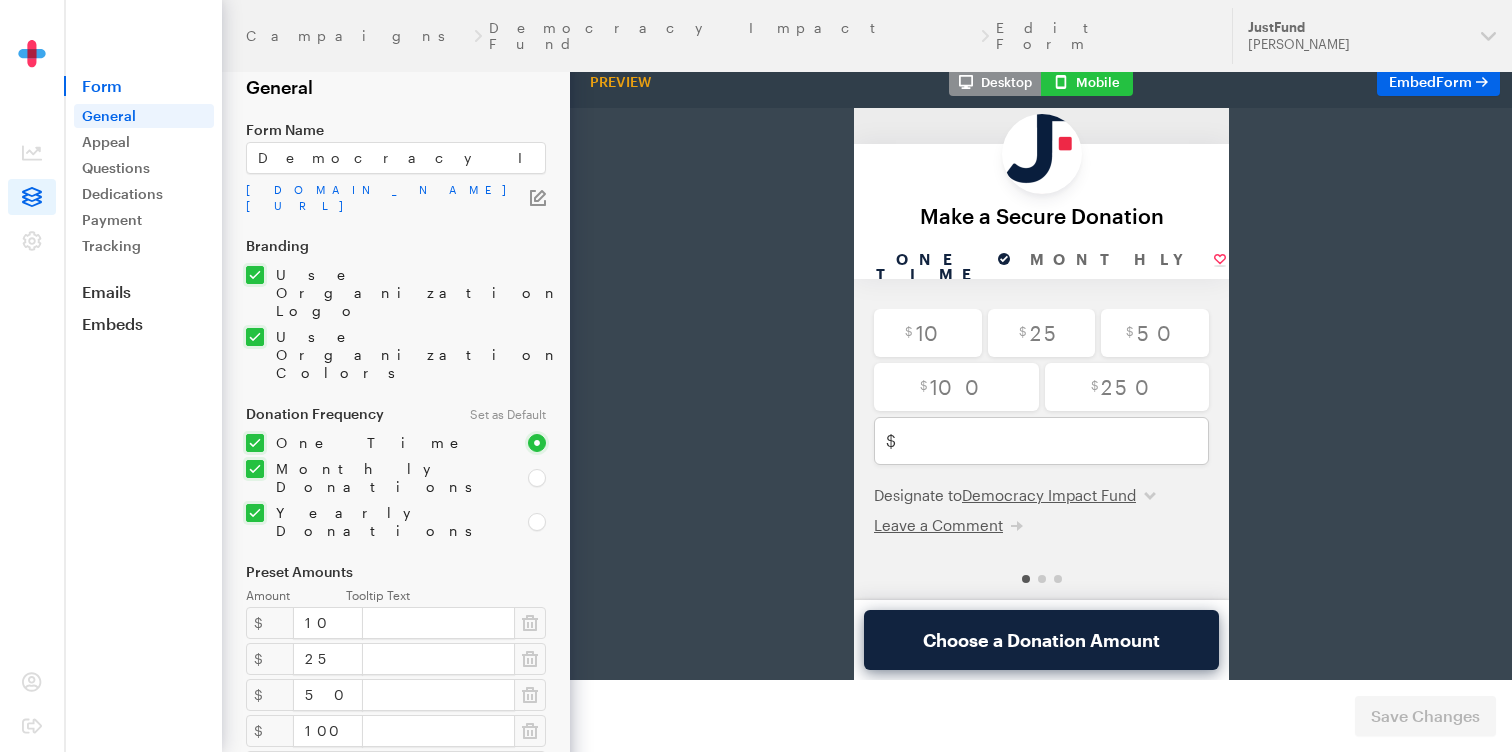 click 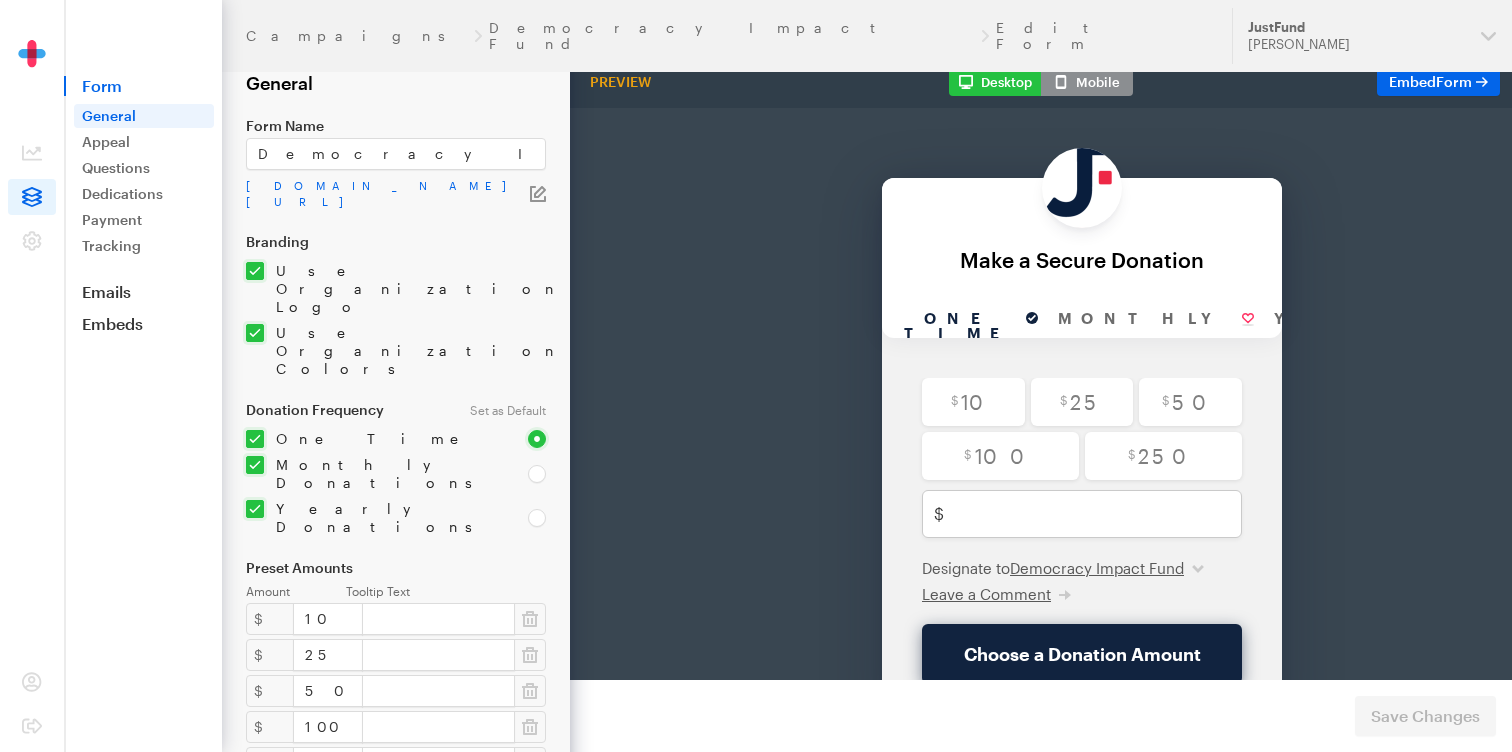 scroll, scrollTop: 0, scrollLeft: 0, axis: both 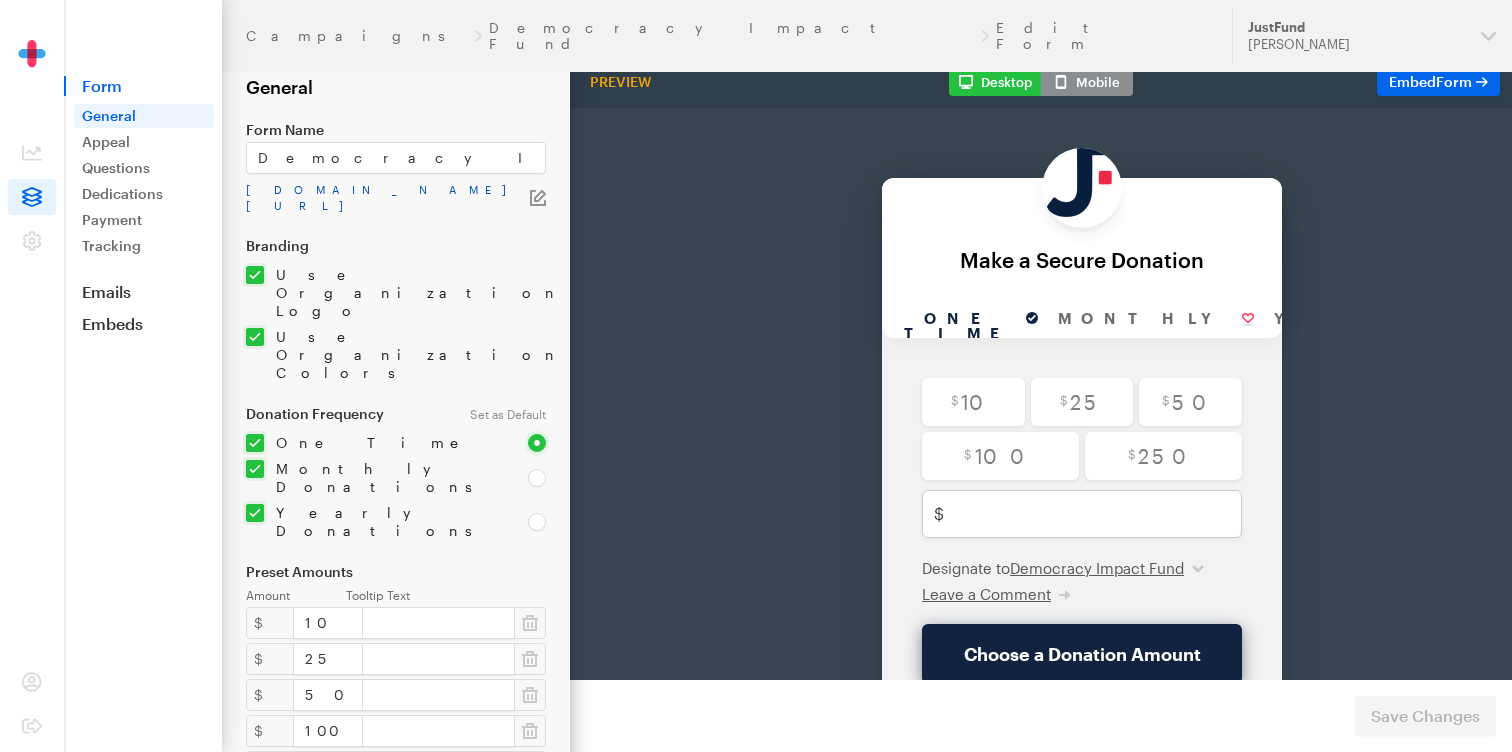 click on "app.giveforms.com/forms/justfund/default-giveform" at bounding box center (388, 198) 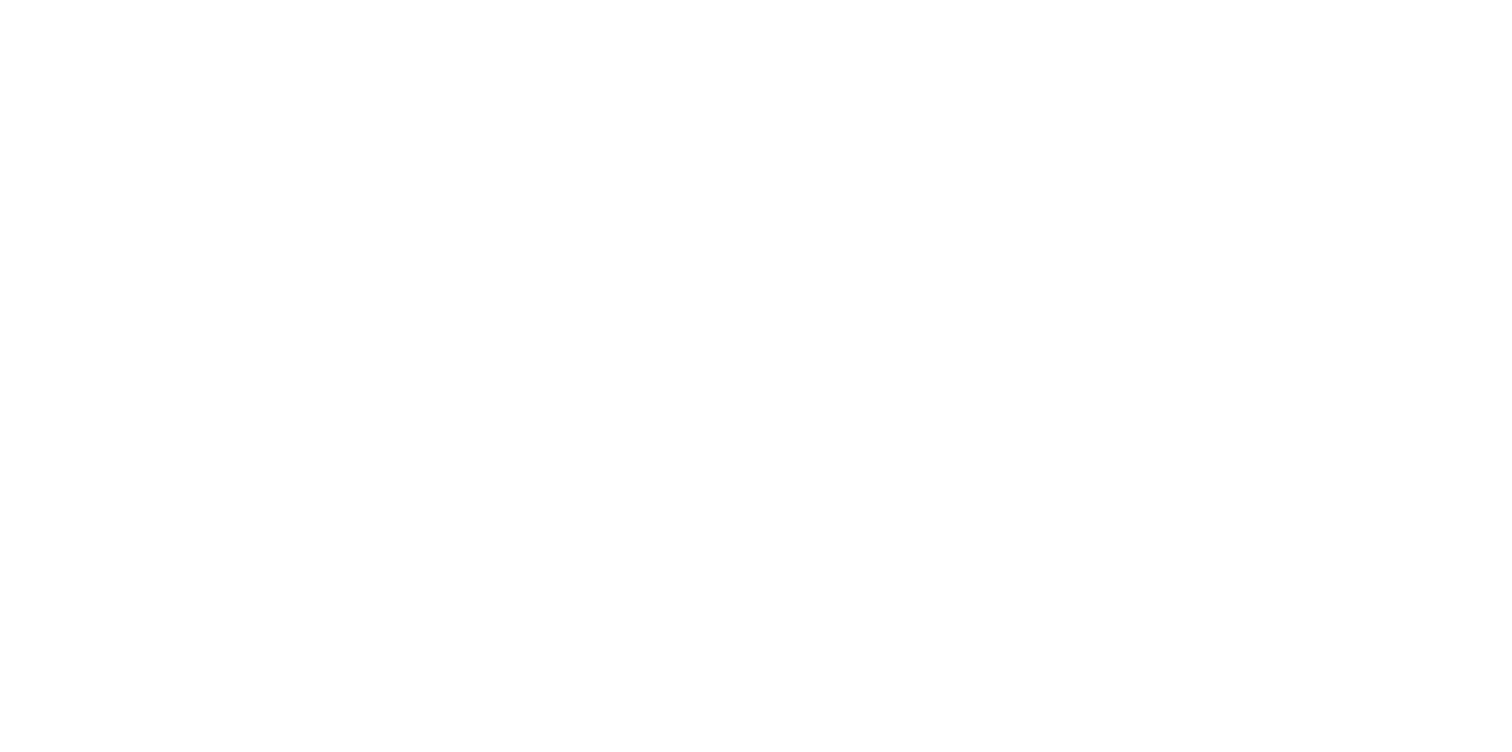 scroll, scrollTop: 0, scrollLeft: 0, axis: both 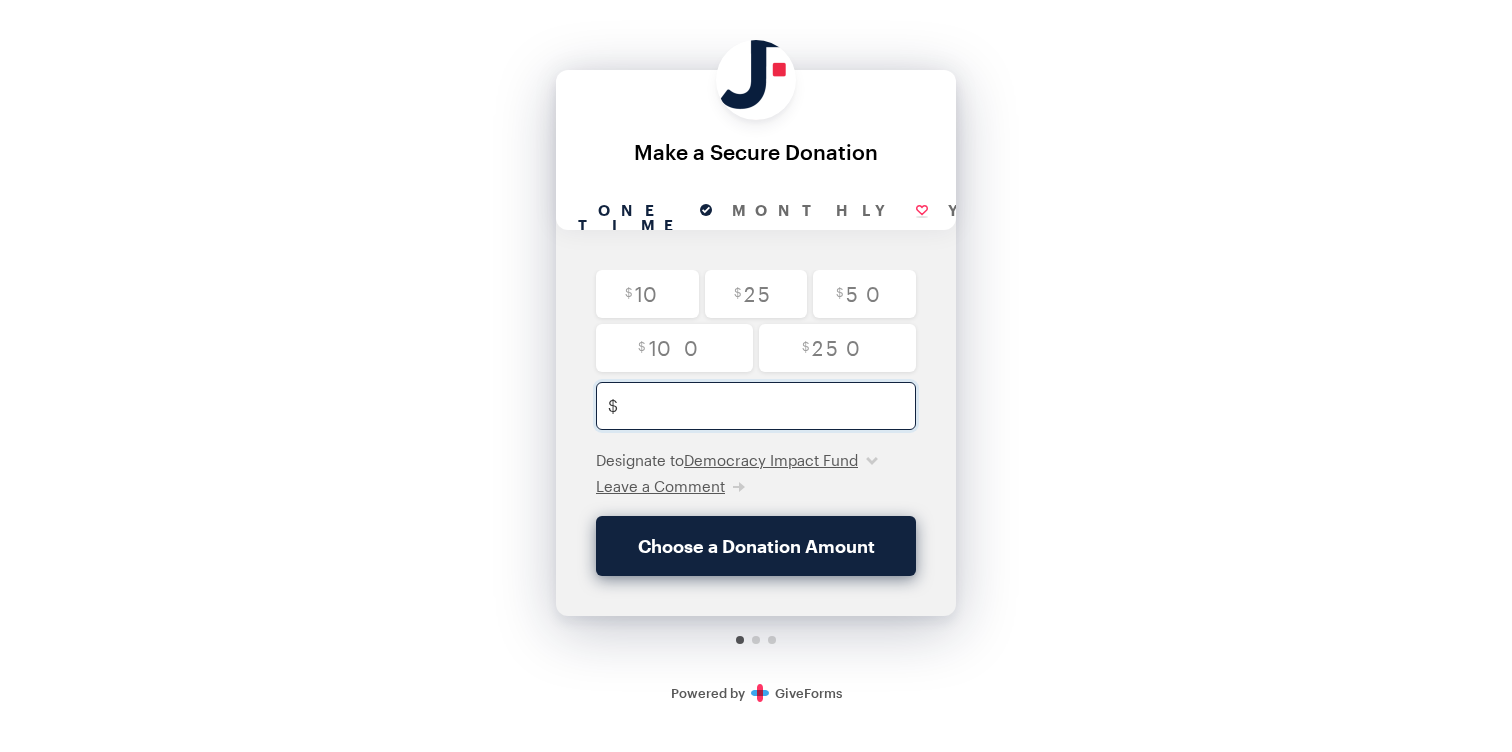 click at bounding box center (777, 406) 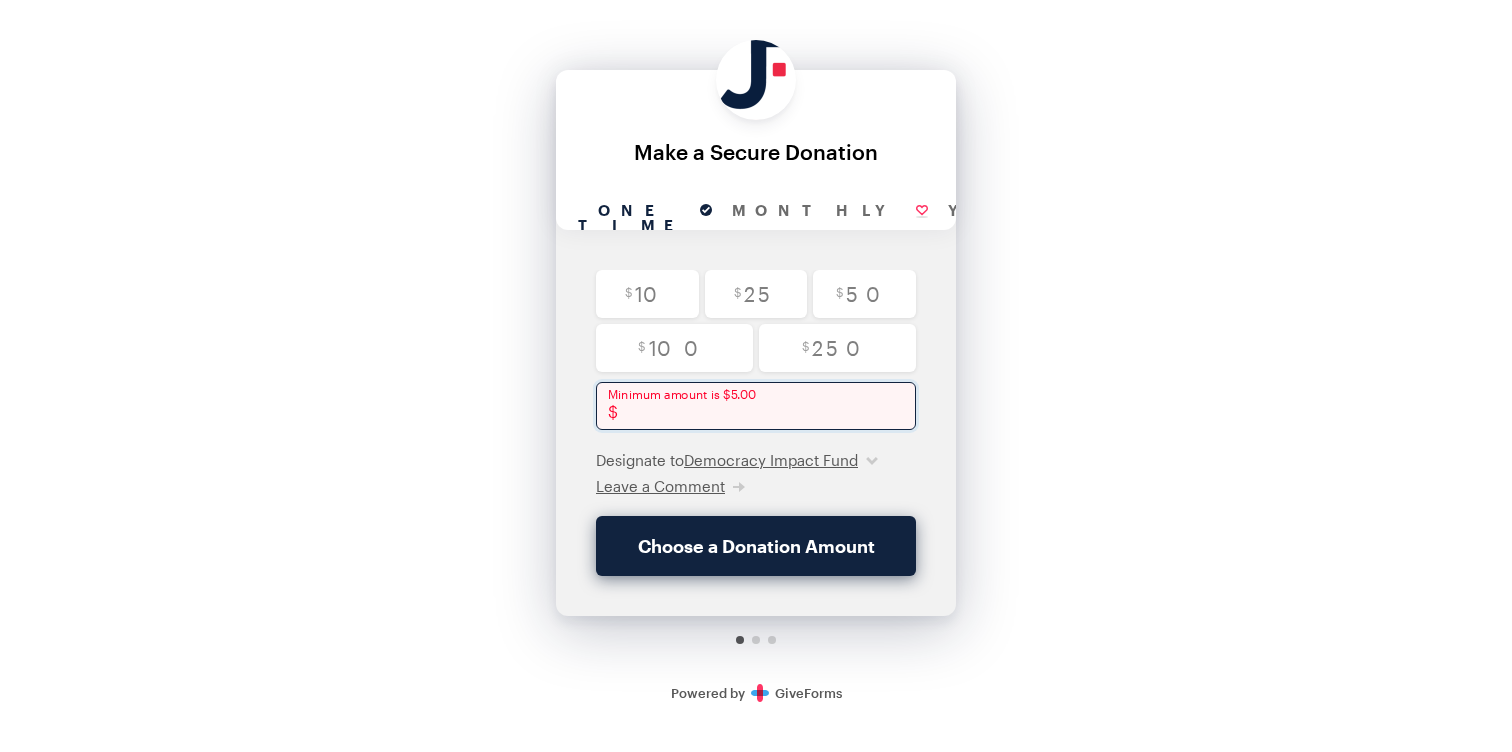 type on "5" 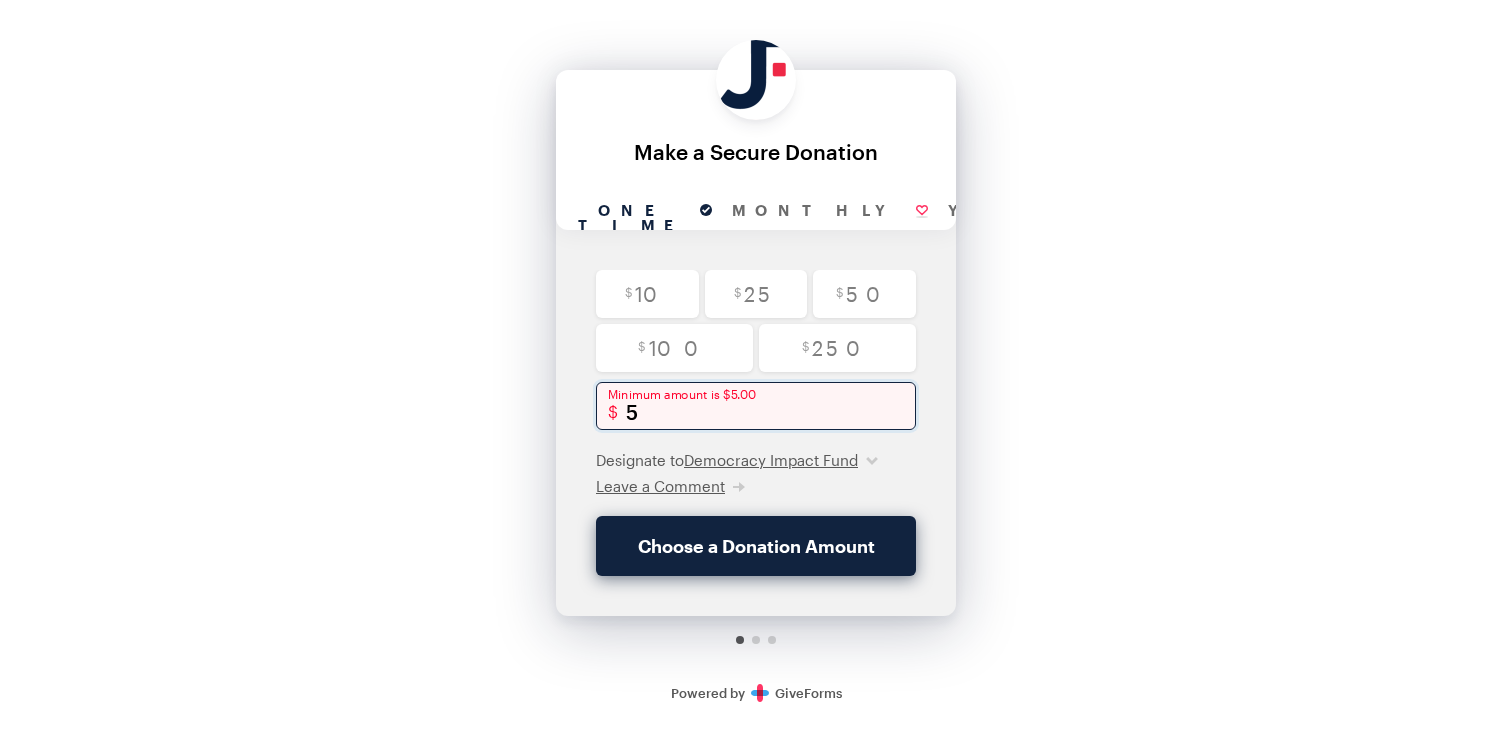 checkbox on "false" 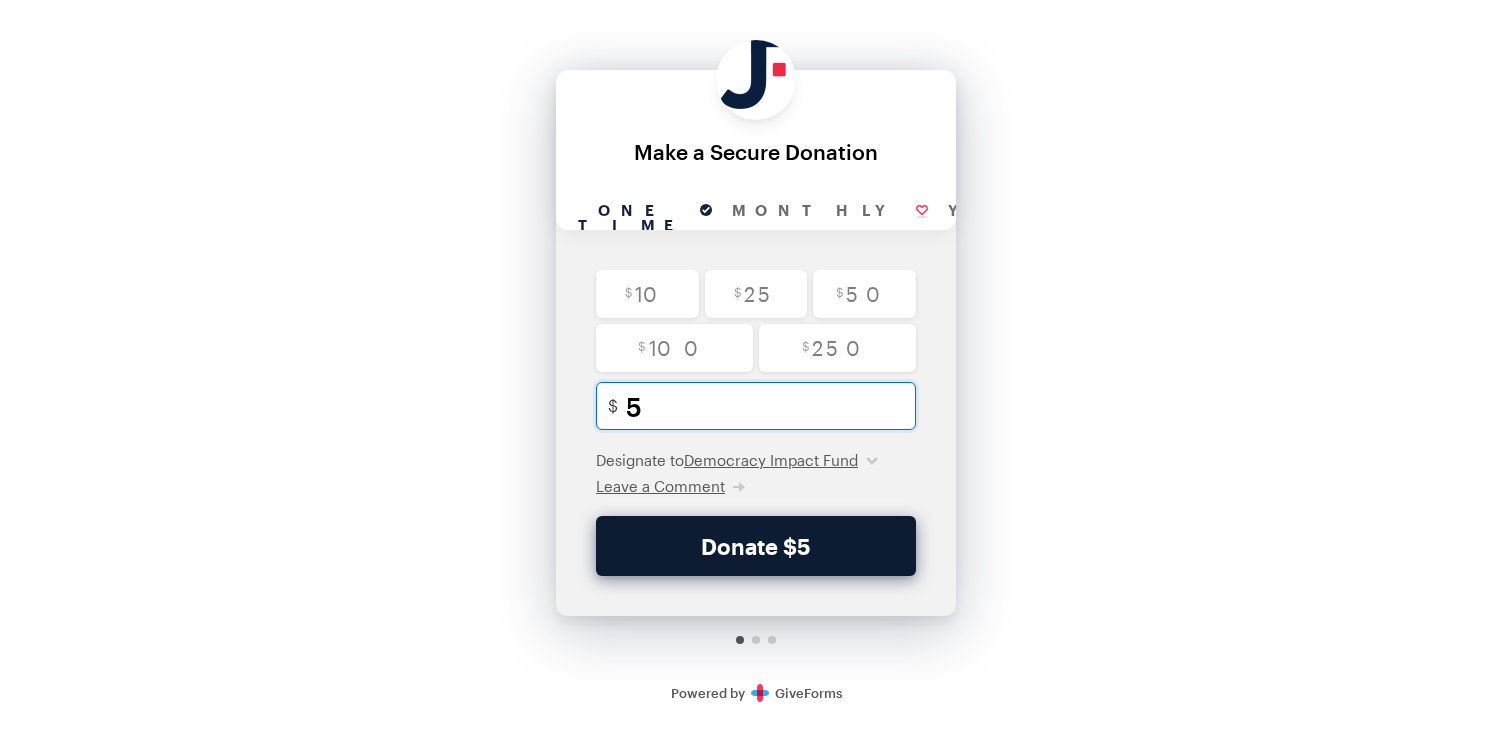 type on "5" 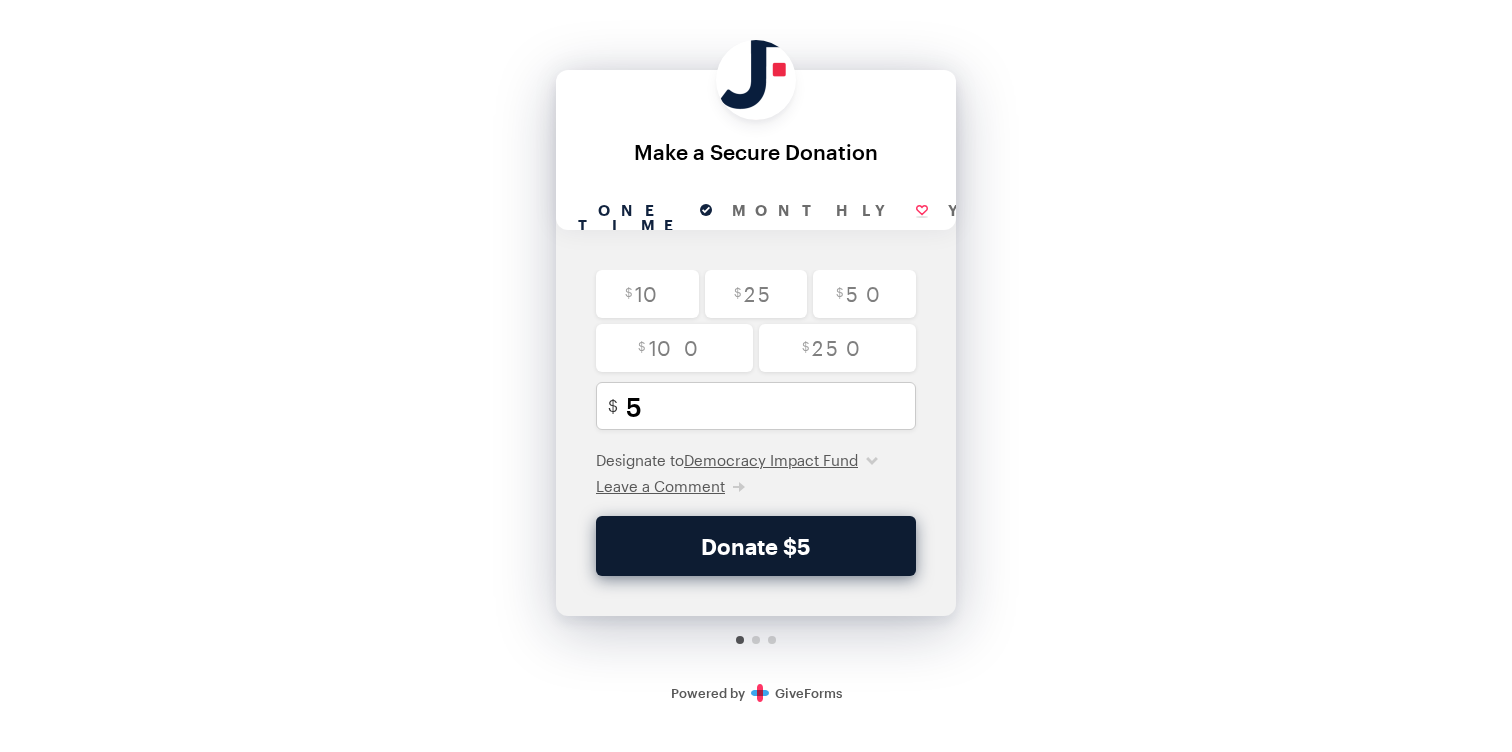 click on "Donate $5" at bounding box center [756, 546] 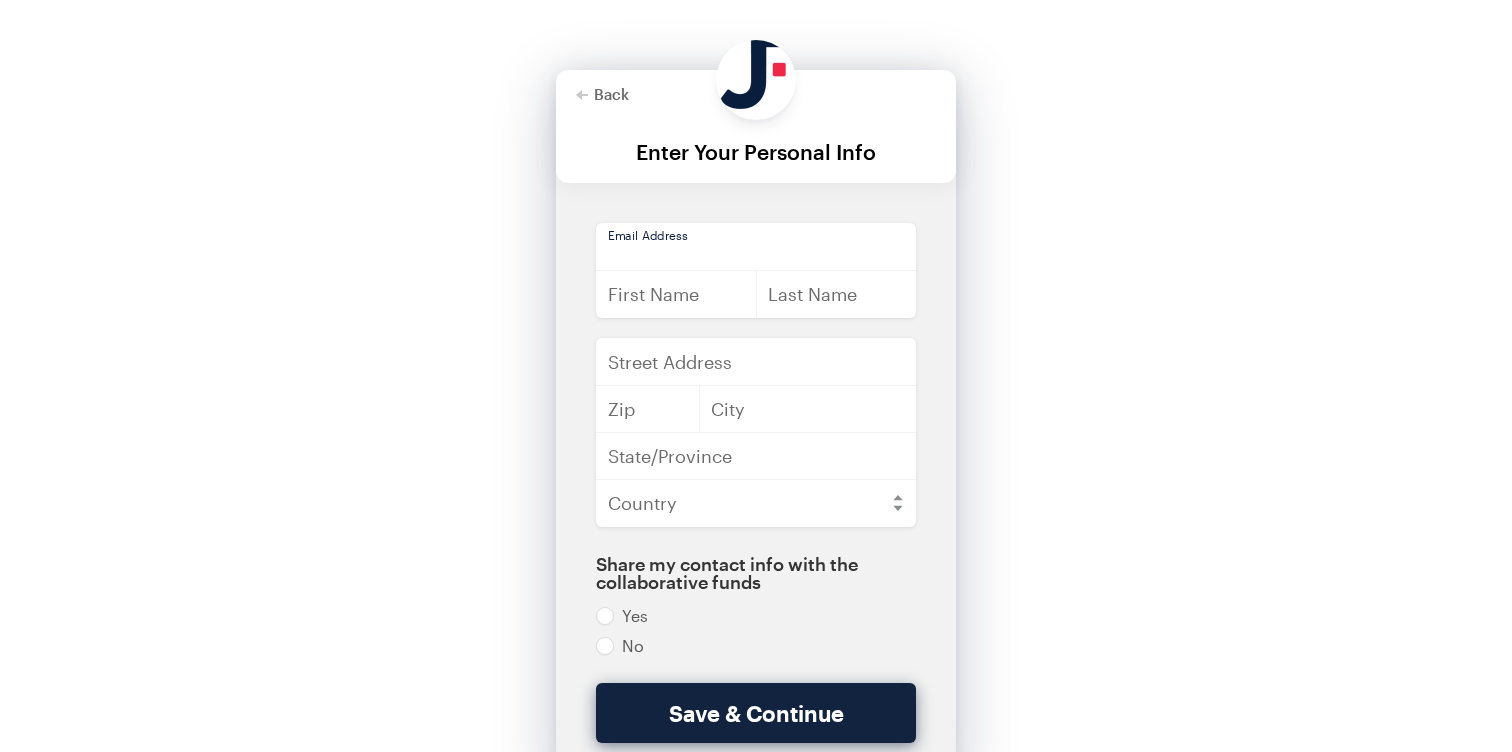 click at bounding box center (756, 247) 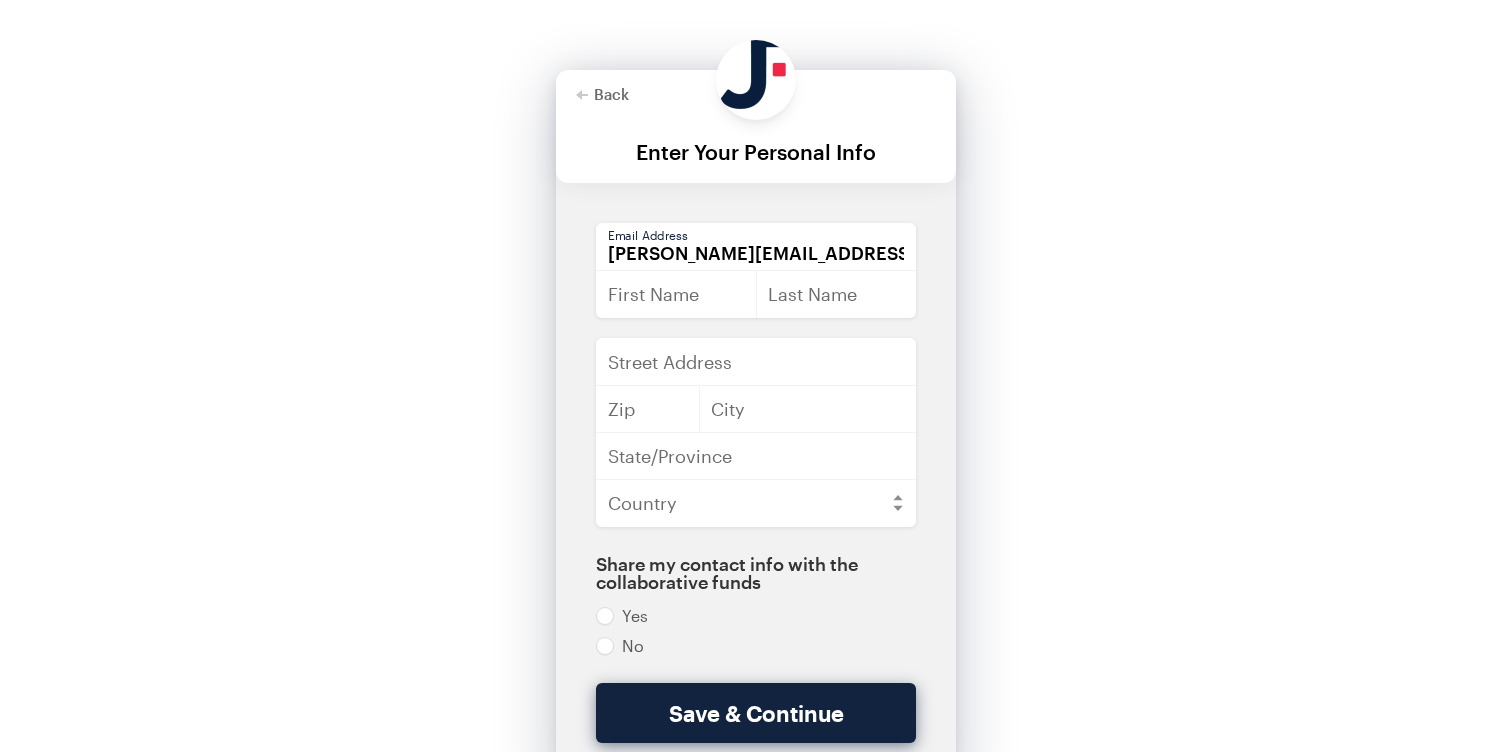 type on "daniel" 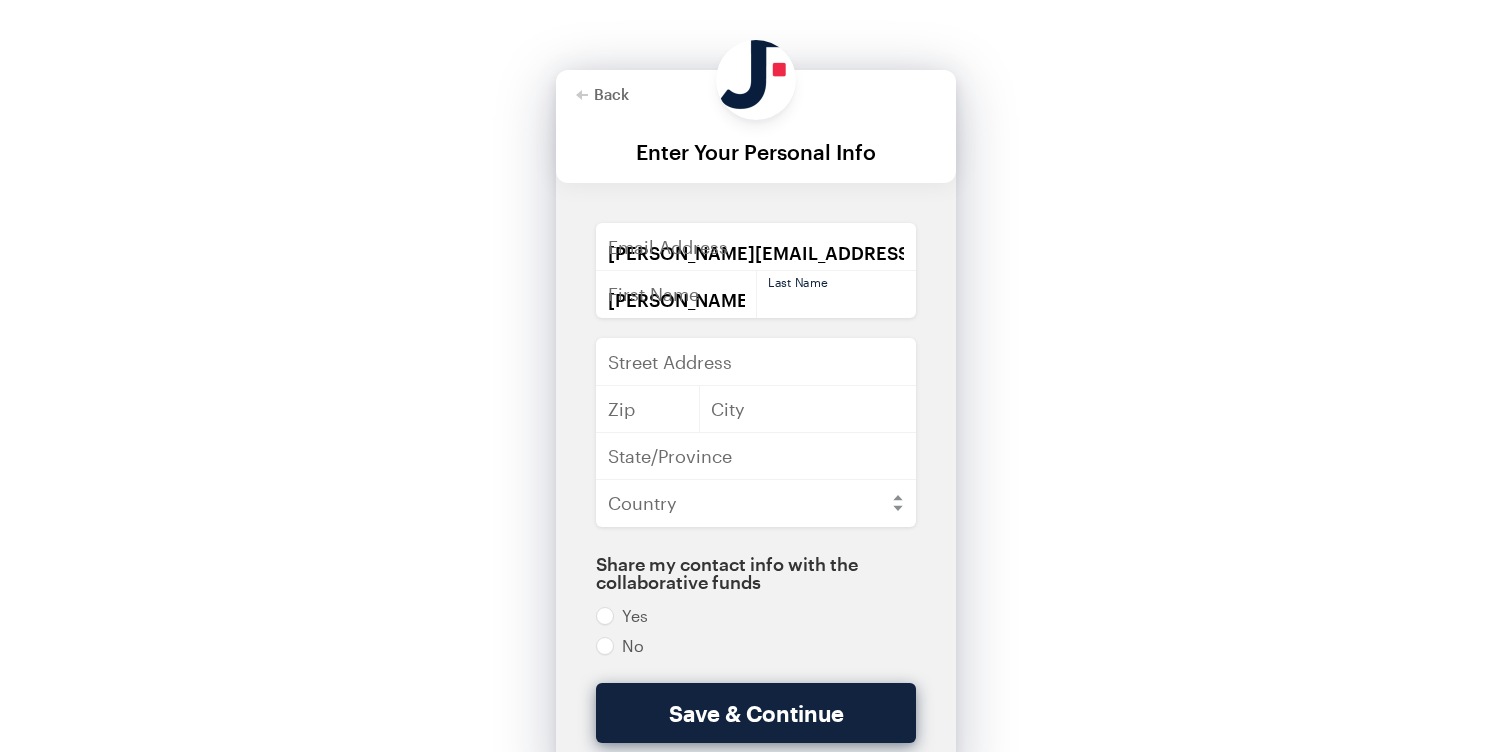 type on "hutson" 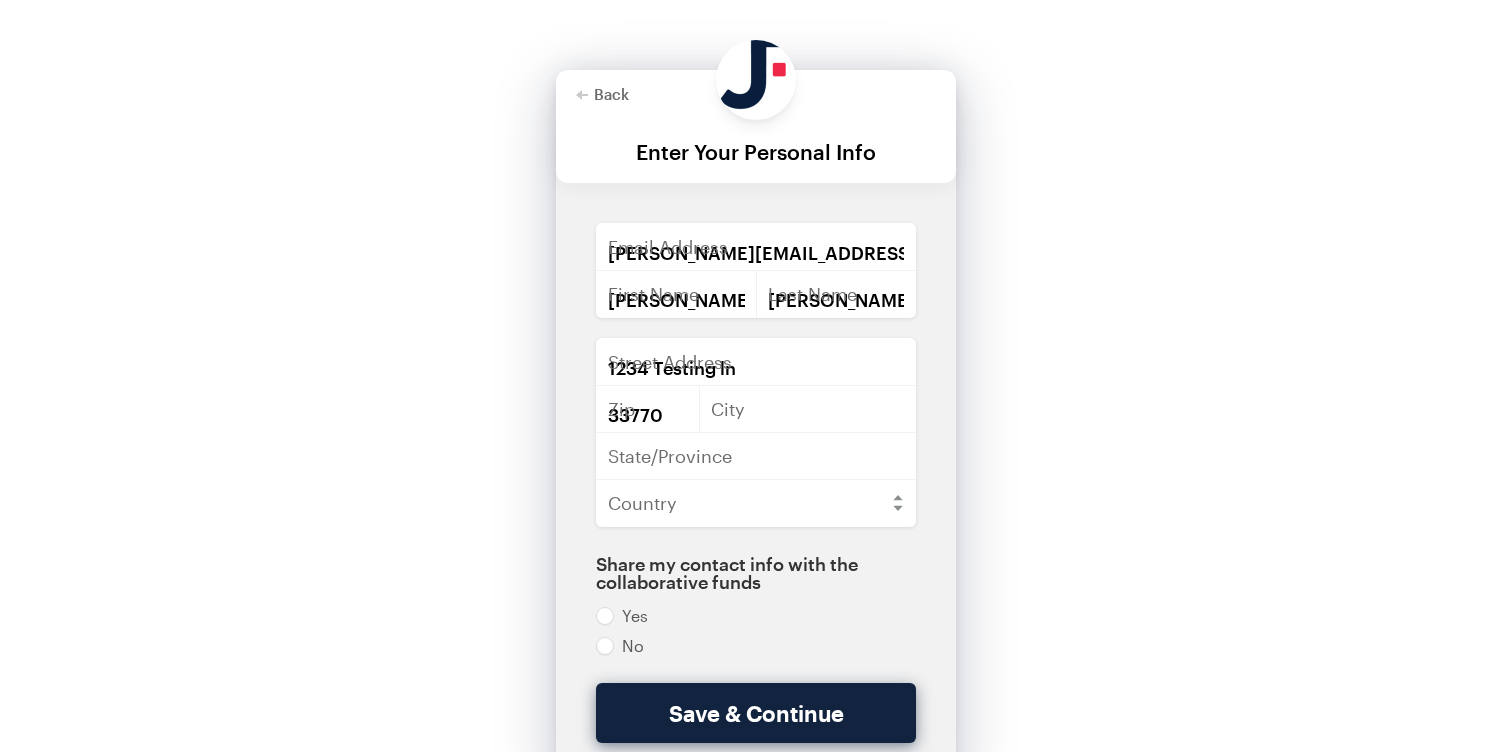 type on "Largo" 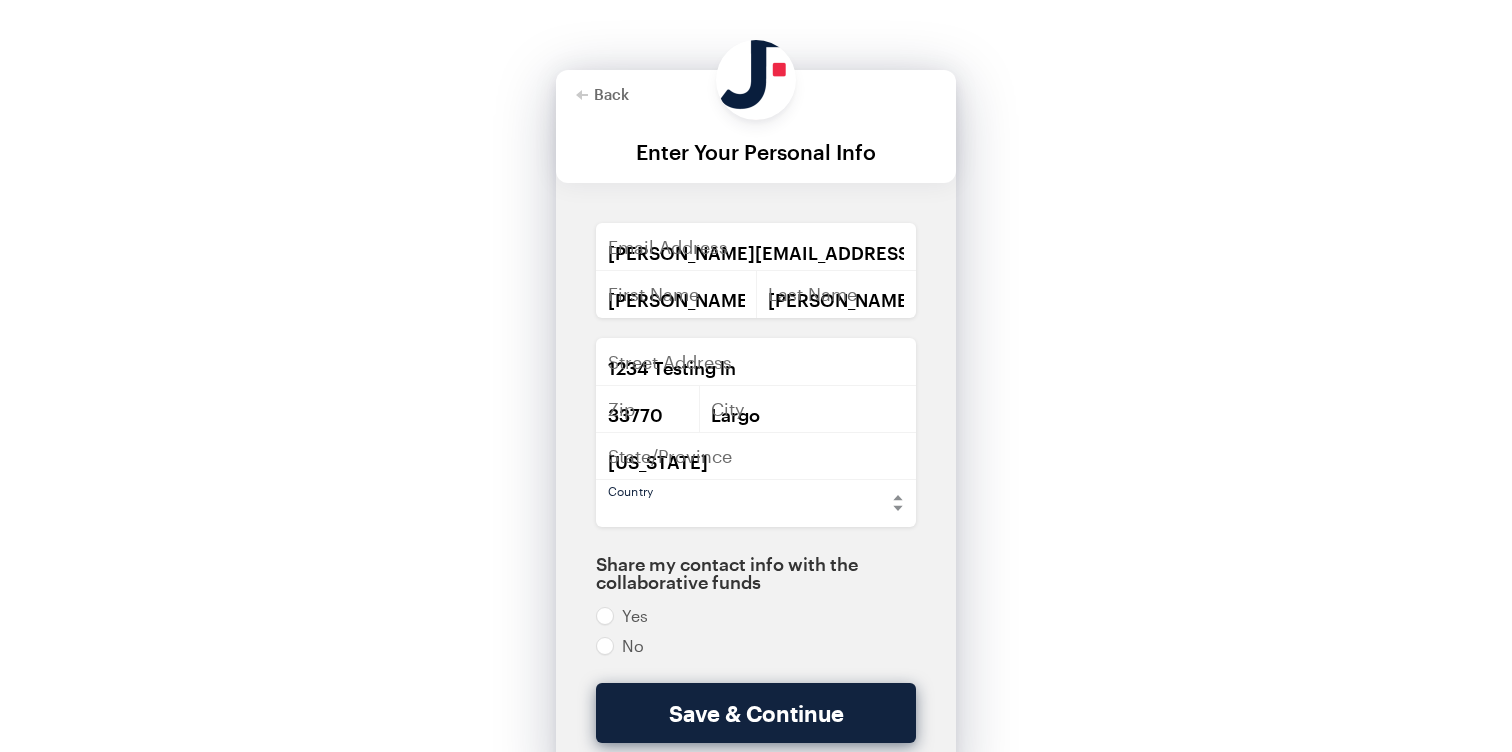 select on "US" 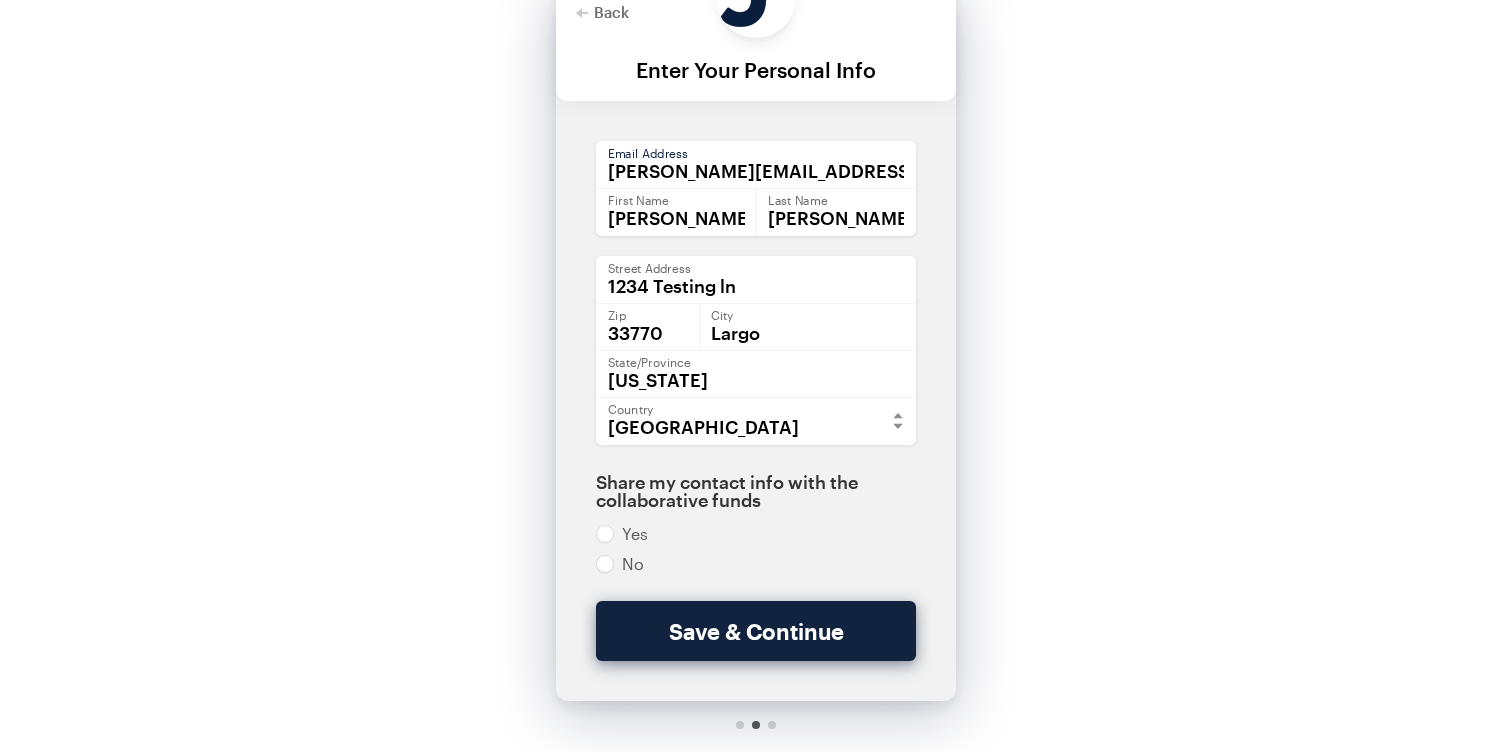 scroll, scrollTop: 97, scrollLeft: 0, axis: vertical 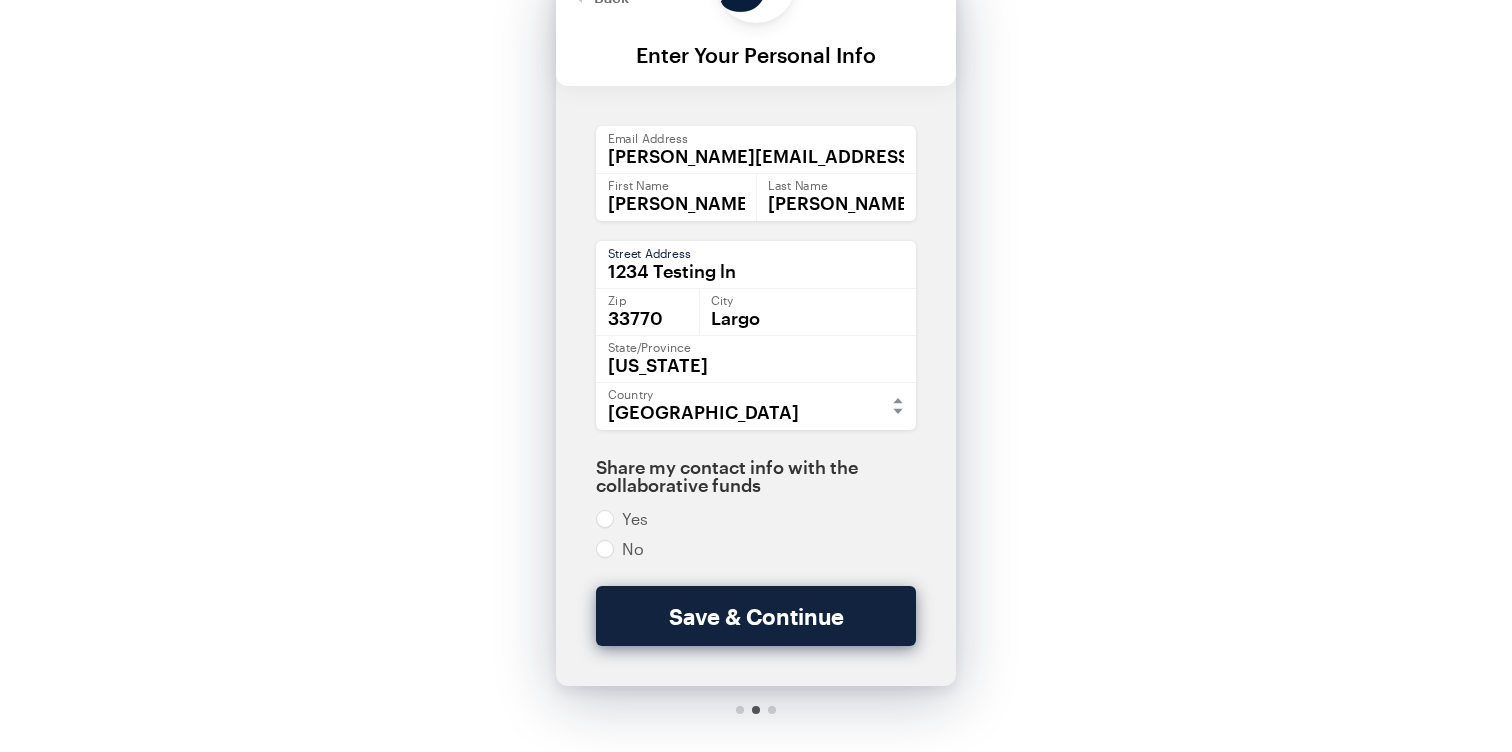 click on "1234 Testing ln" at bounding box center [756, 265] 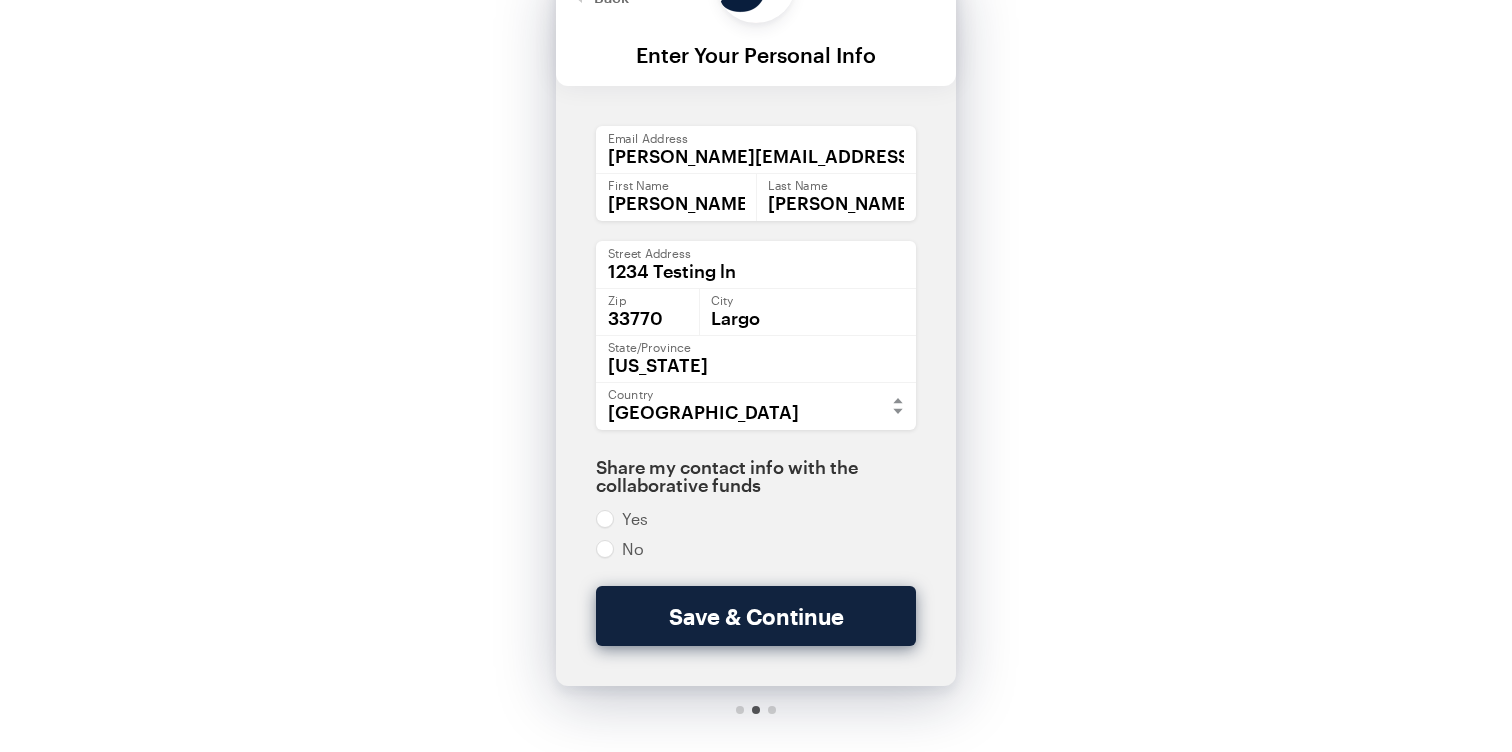 click on "daniel@giveforms.com
Enter a valid email address
Email Address
daniel
First Name
hutson
Last Name
1234 Testing ln
Street Address
33770
Zip
Largo
City
Florida
State/Province
Afghanistan
Åland Islands
Albania
Algeria
American Samoa
Andorra
Angola
Anguilla
Antarctica
Antigua and Barbuda
Argentina
Armenia
Aruba
Australia
Austria
Azerbaijan
Bahamas
Bahrain
Bangladesh" at bounding box center [756, 356] 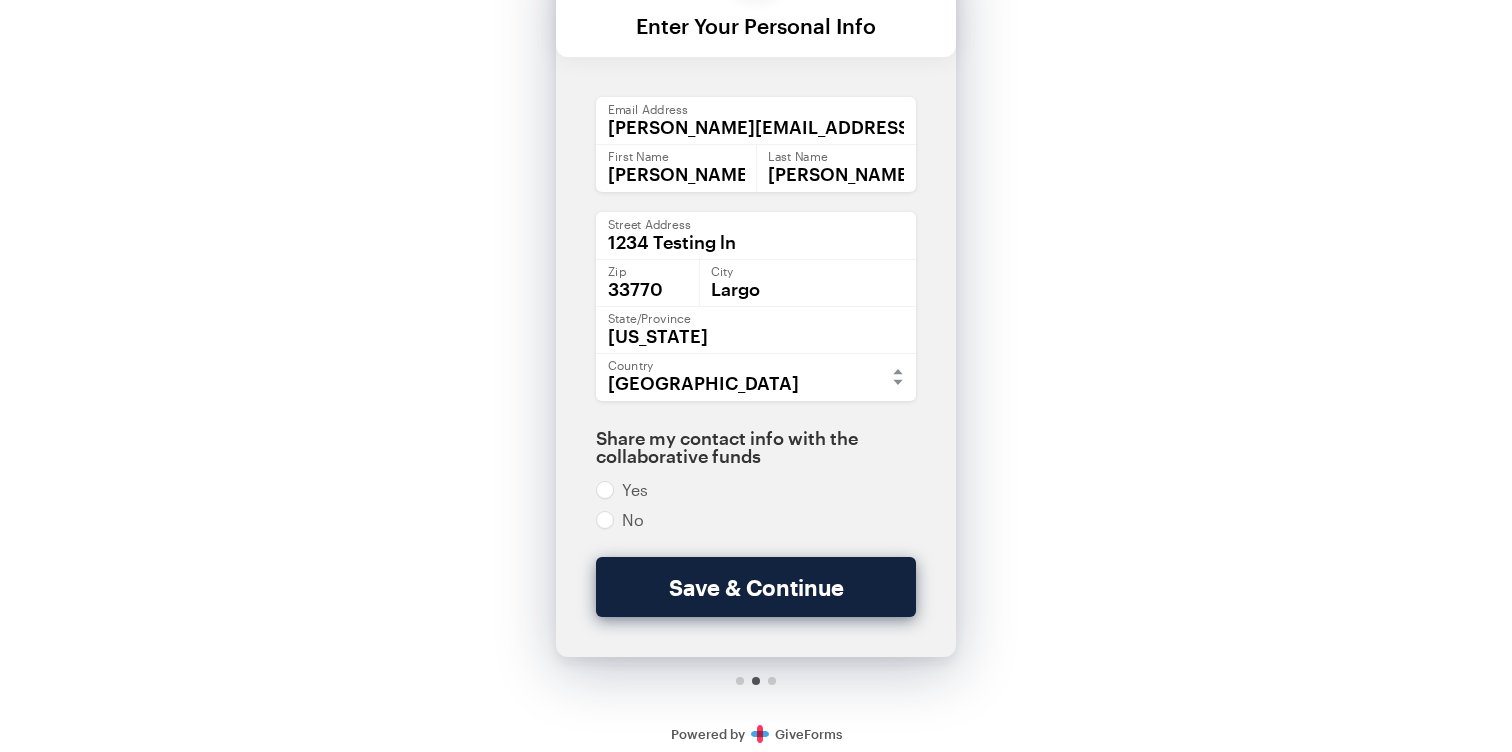 scroll, scrollTop: 137, scrollLeft: 0, axis: vertical 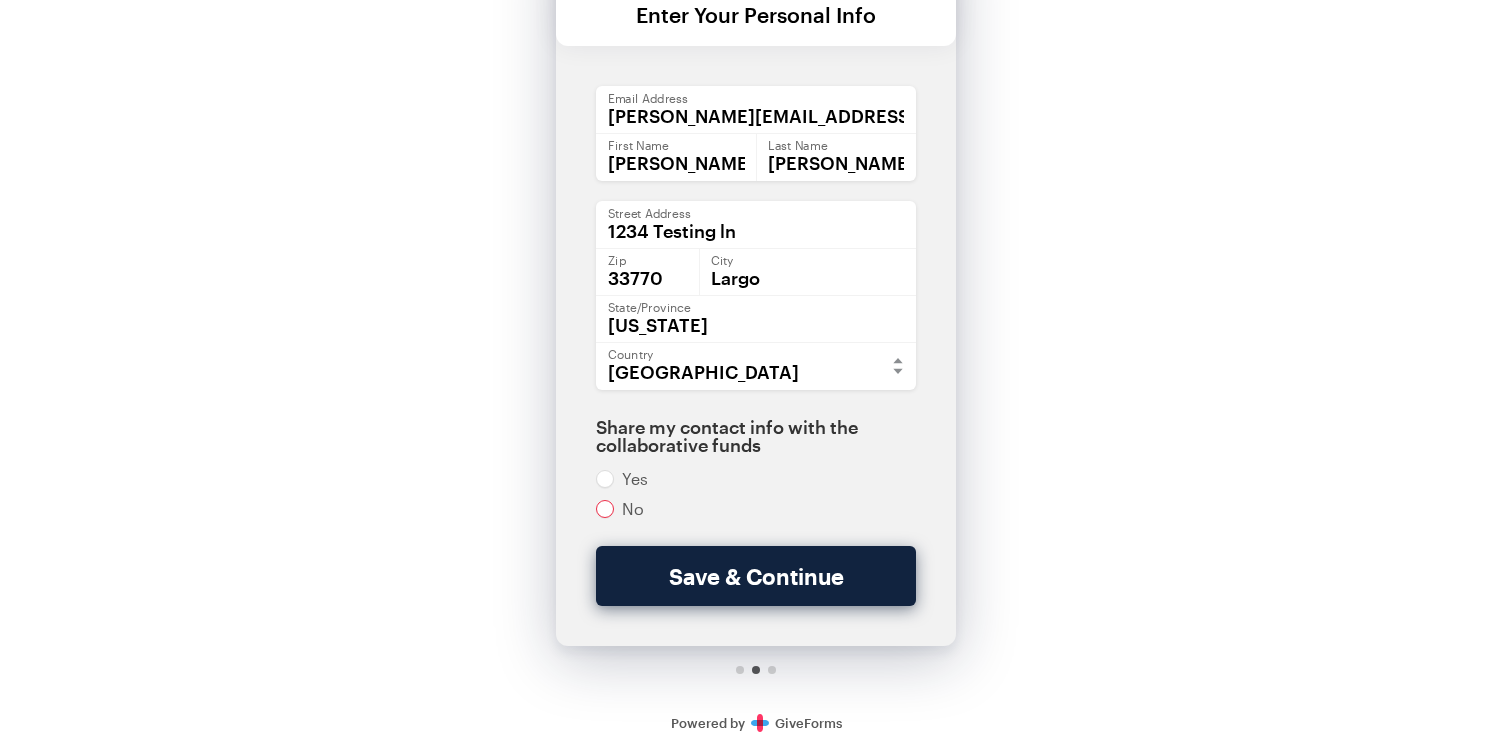 click at bounding box center (756, 509) 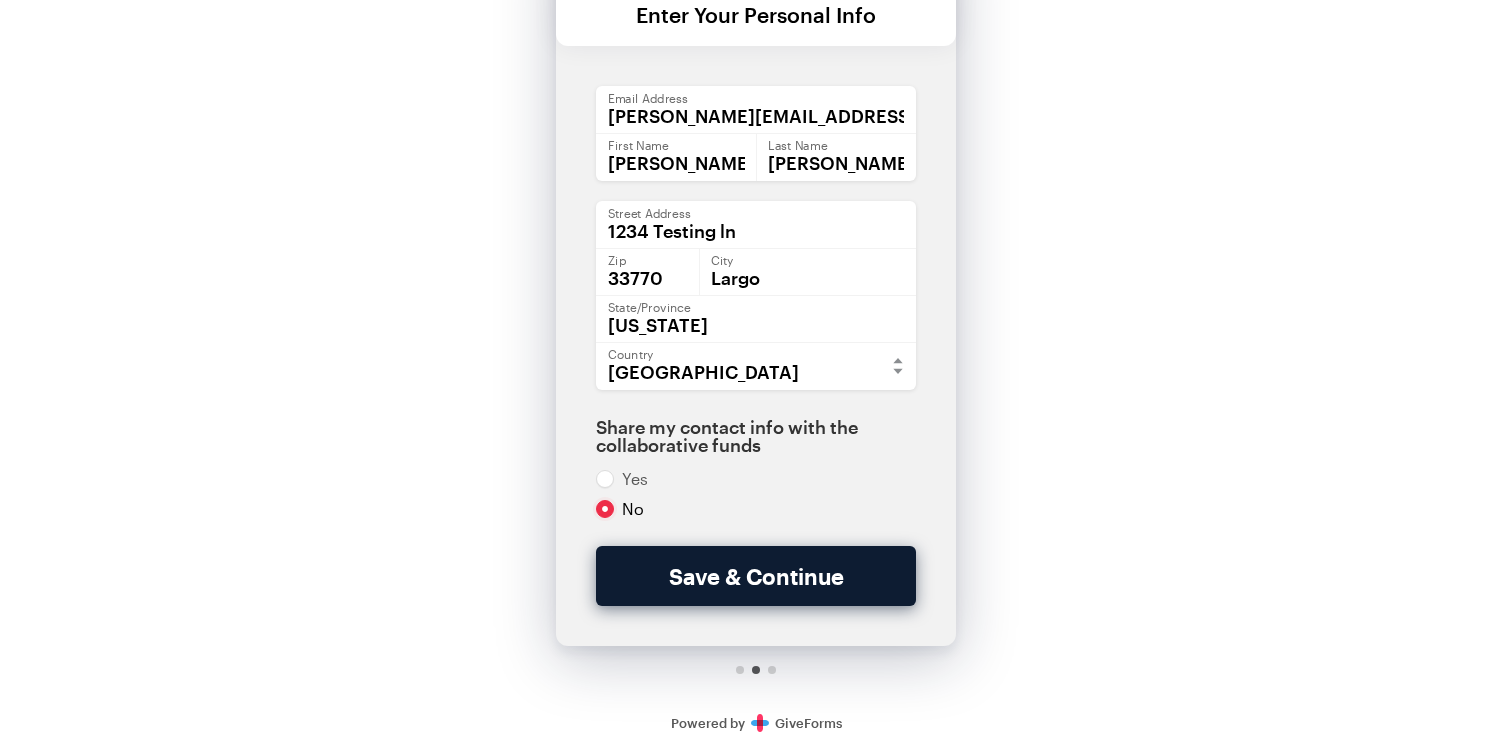 click on "Save & Continue" at bounding box center (756, 576) 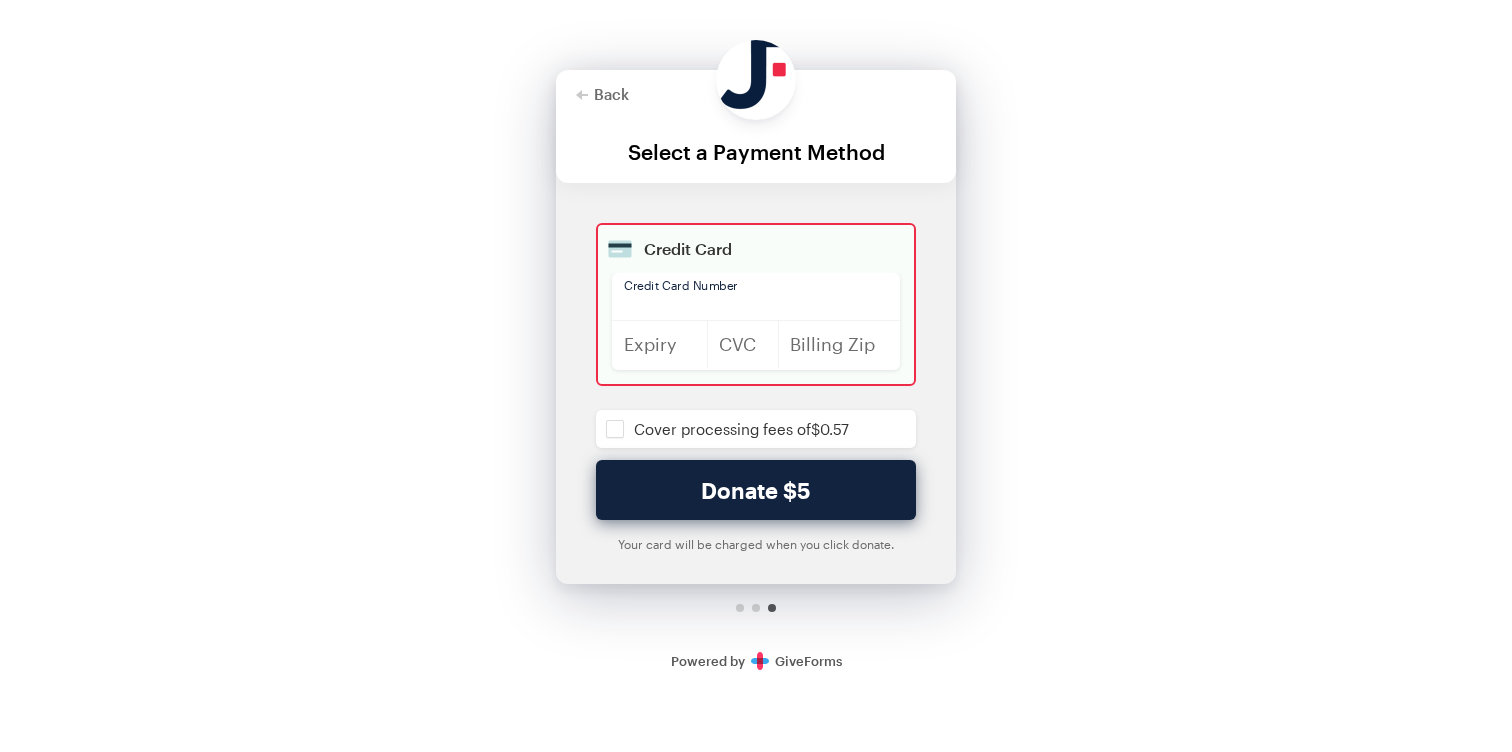 click on "Back
Back
Select a Payment Method
For your generous donation of  $5
One time
Monthly
Yearly
$ 10
$ 25
$ 50
$ 100
$ 250
5
Minimum amount is $5.00
$
USD" at bounding box center (756, 345) 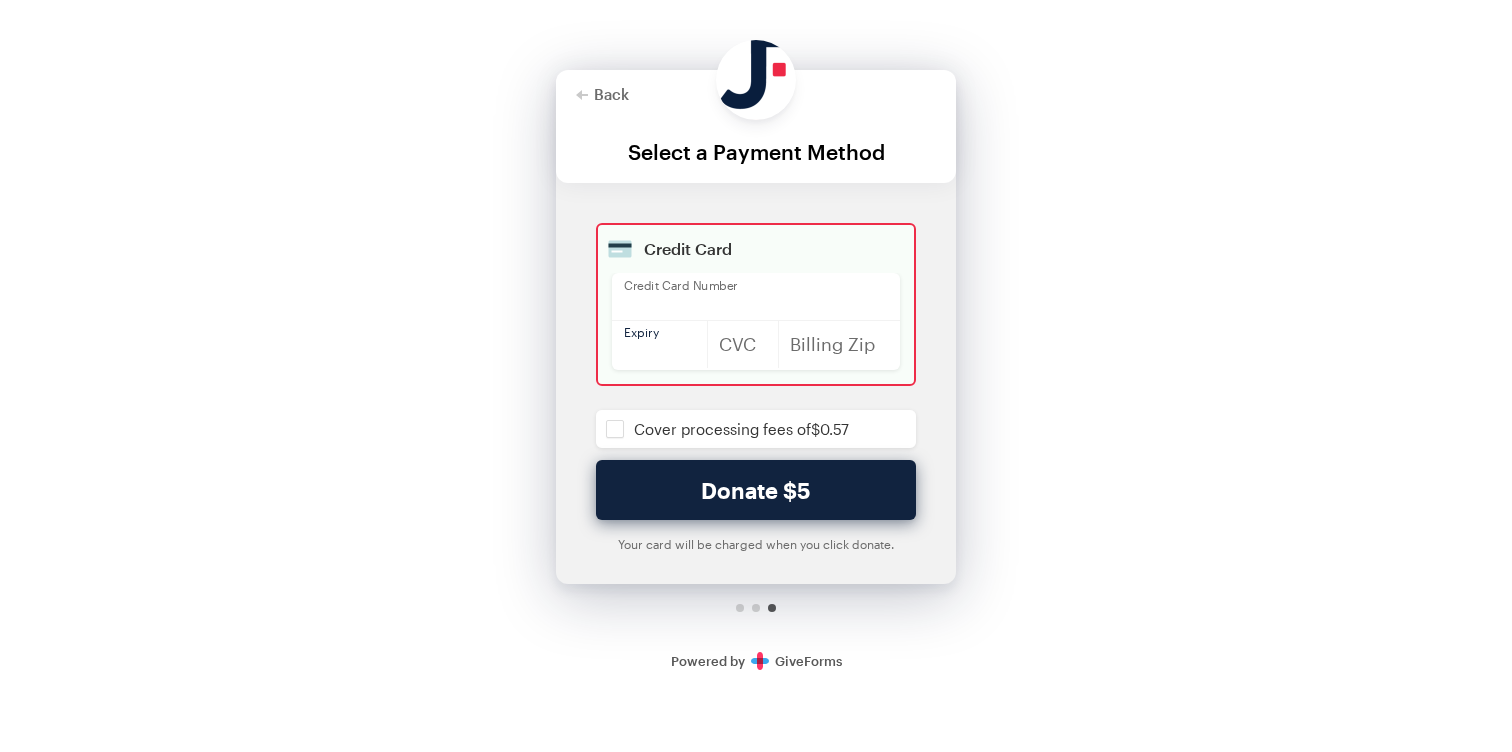 click at bounding box center (743, 344) 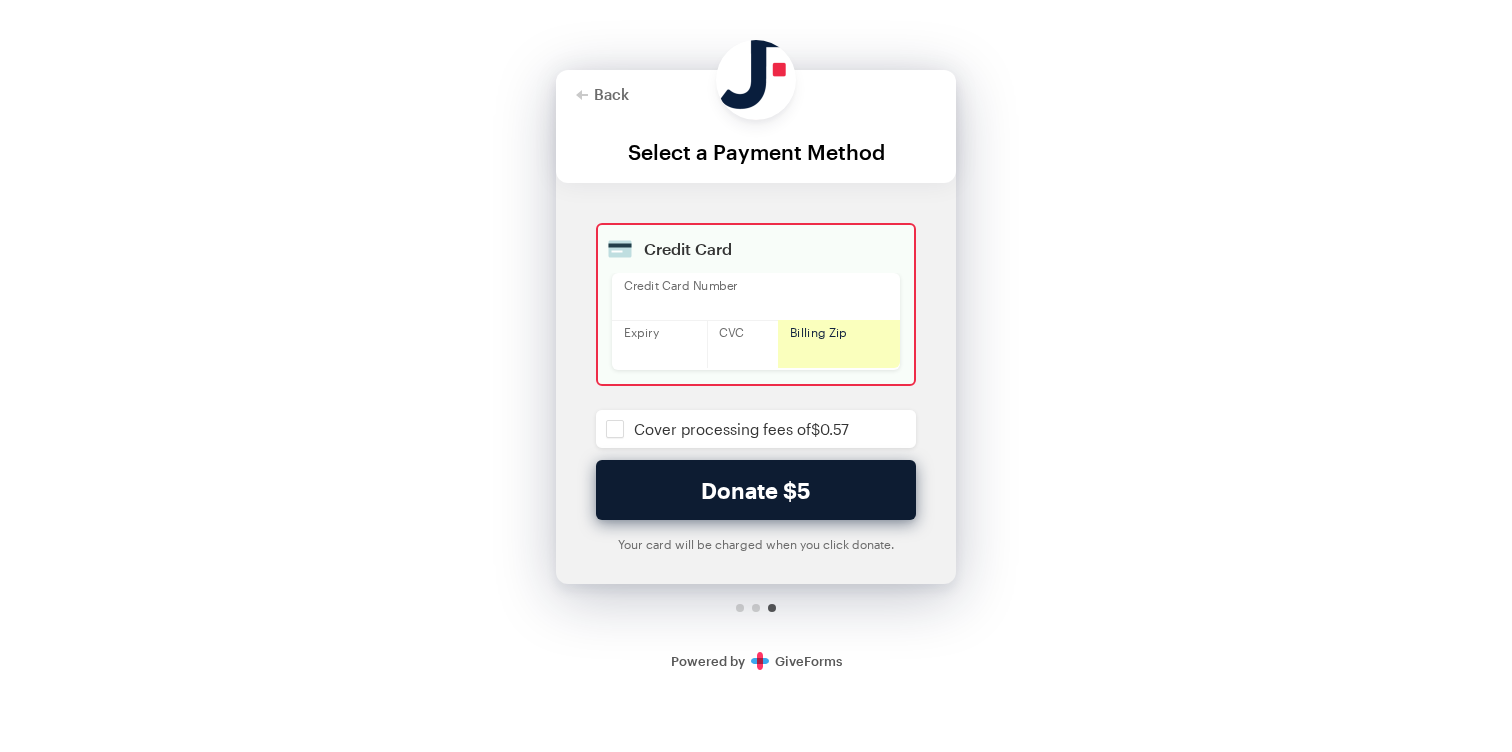 click on "Donate $5" at bounding box center [756, 490] 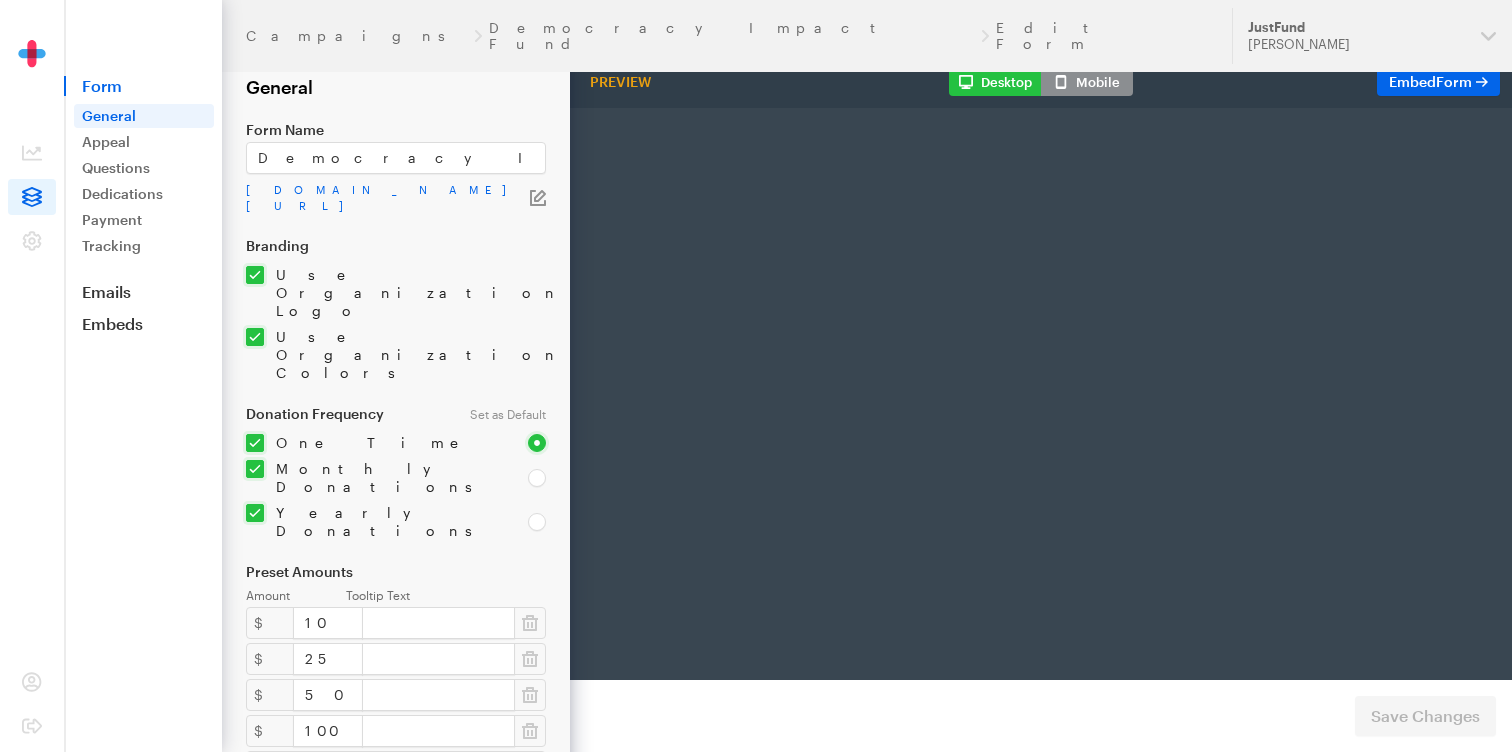 scroll, scrollTop: 0, scrollLeft: 0, axis: both 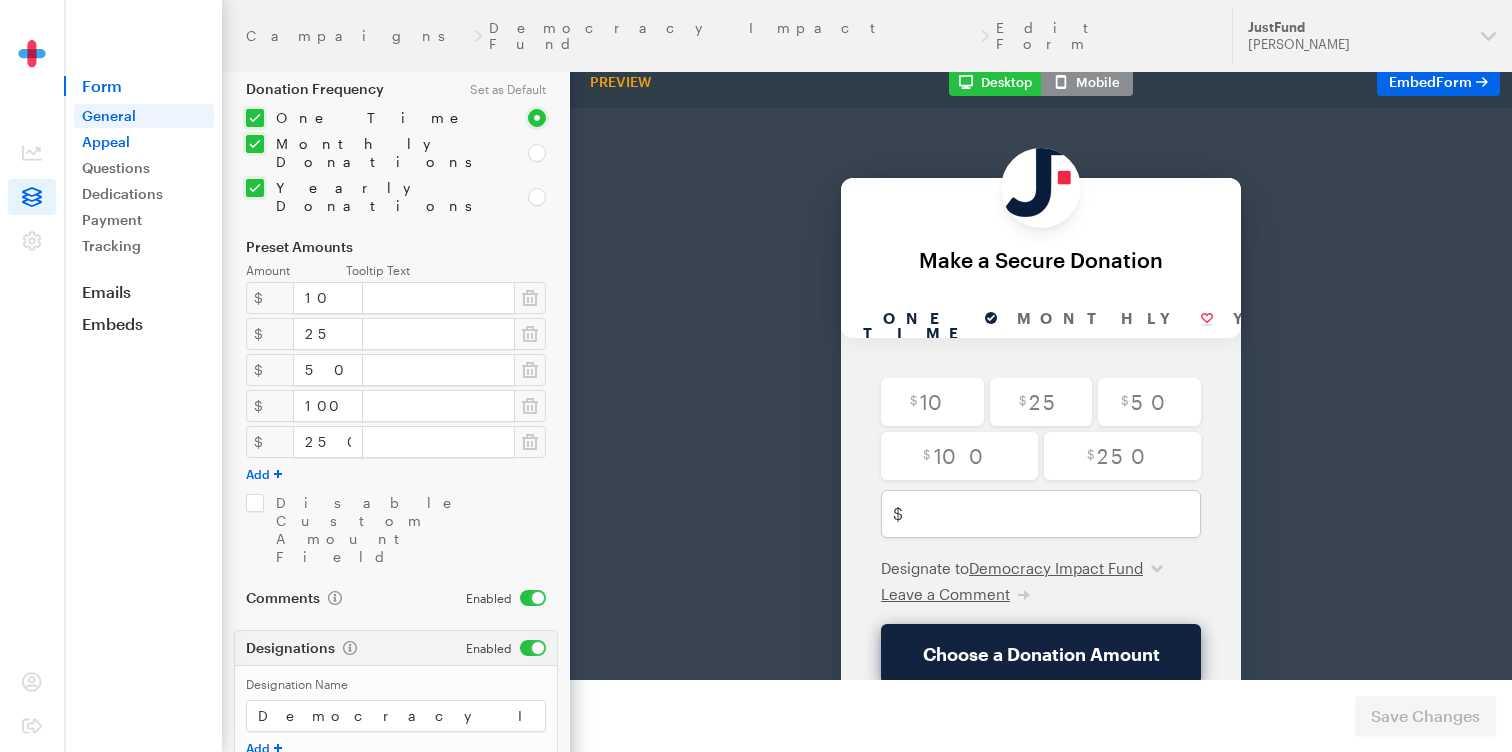 click on "Appeal" at bounding box center (144, 142) 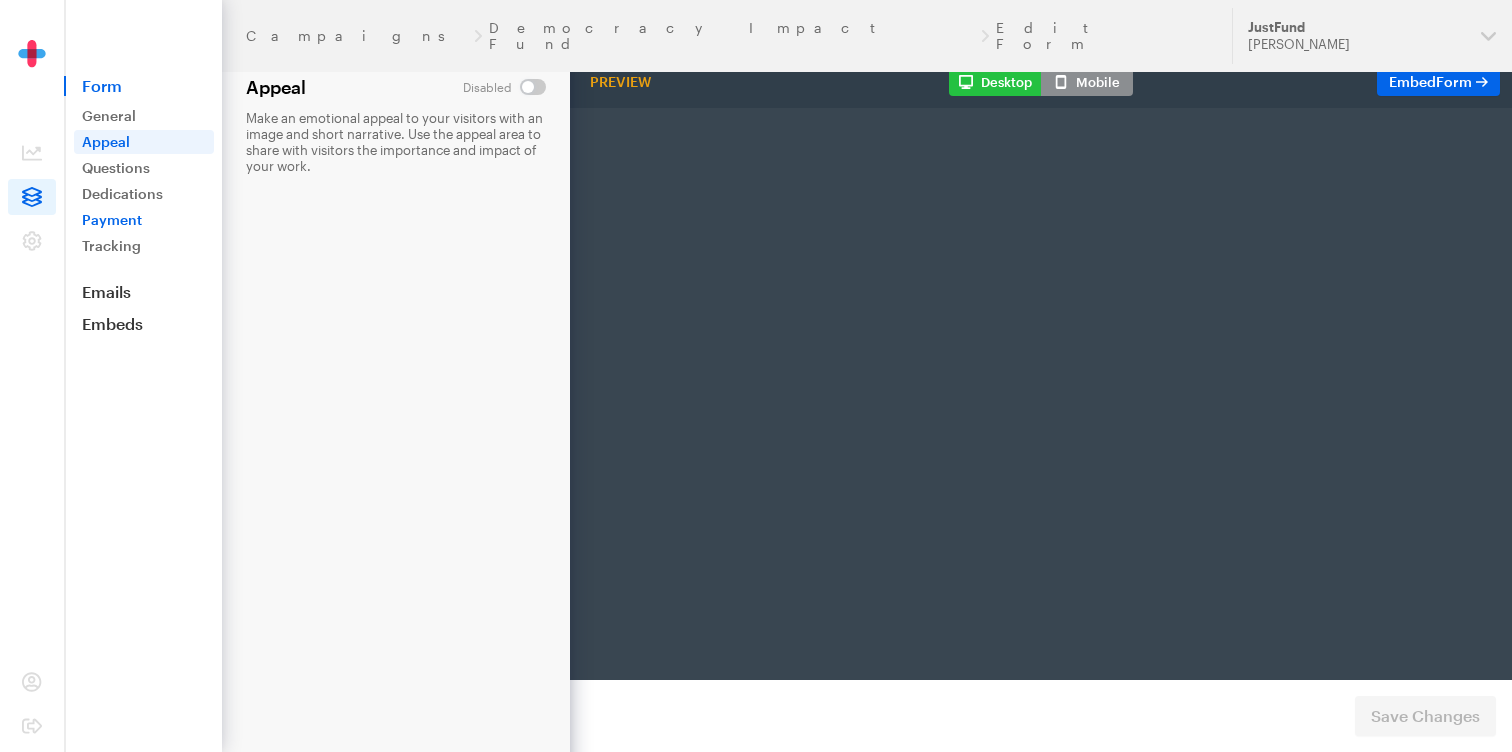 scroll, scrollTop: 0, scrollLeft: 0, axis: both 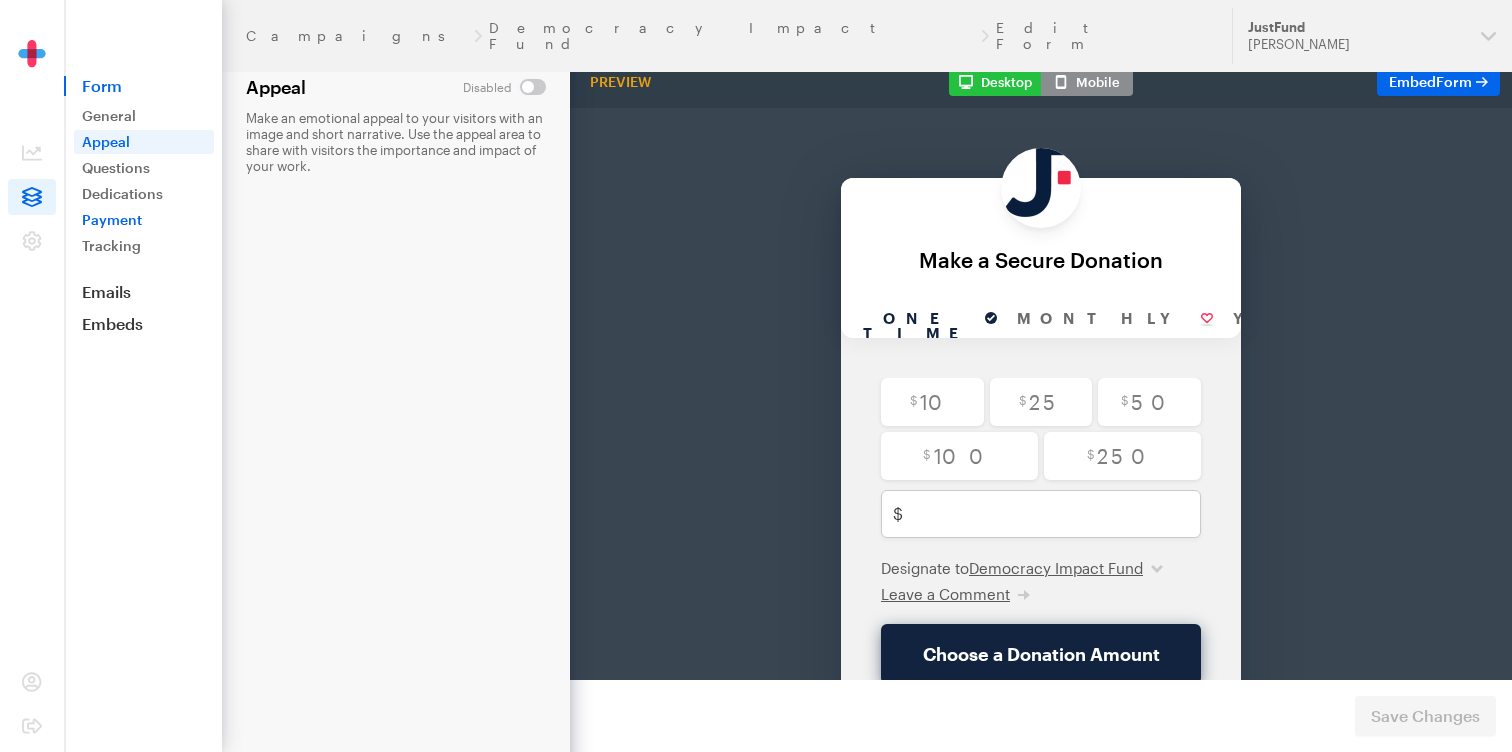 click on "Payment" at bounding box center (144, 220) 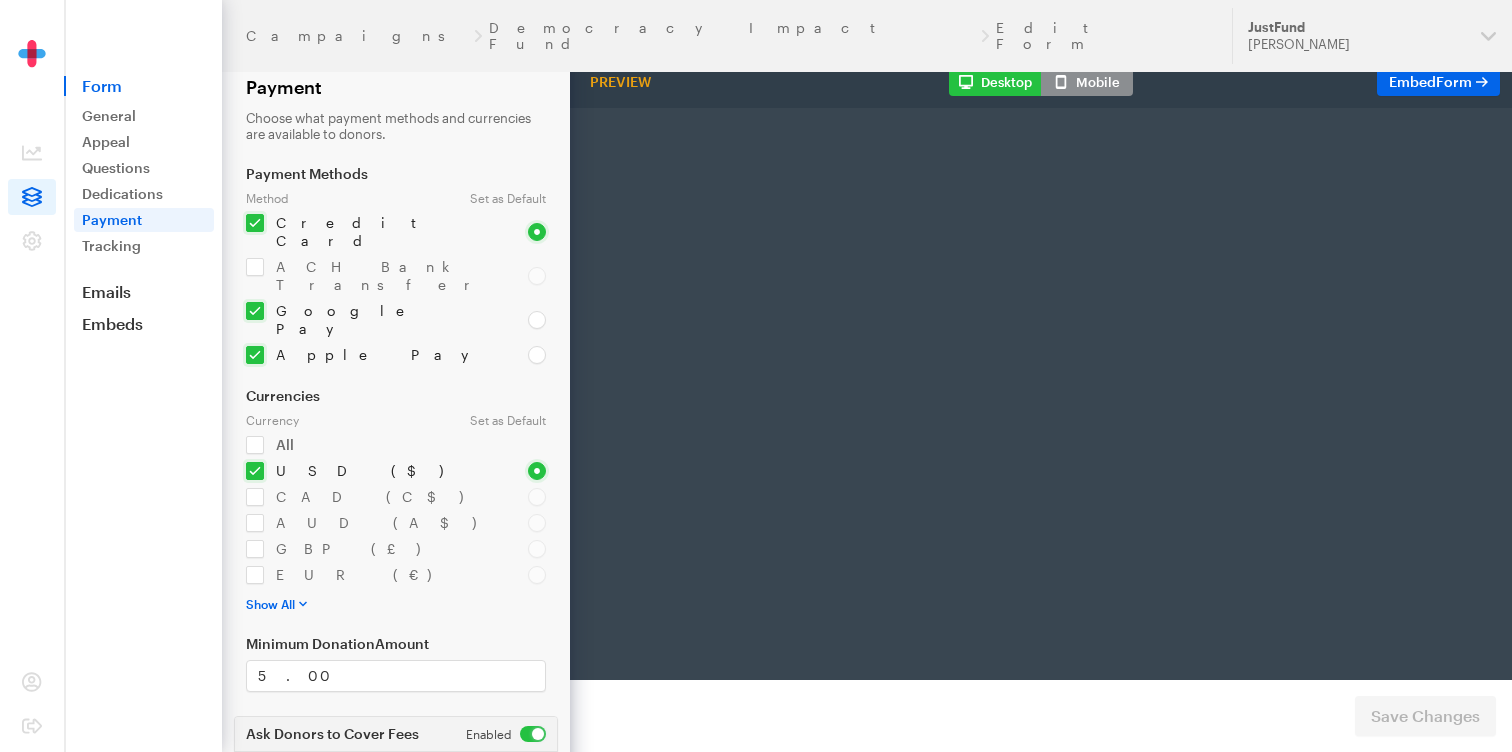 scroll, scrollTop: 0, scrollLeft: 0, axis: both 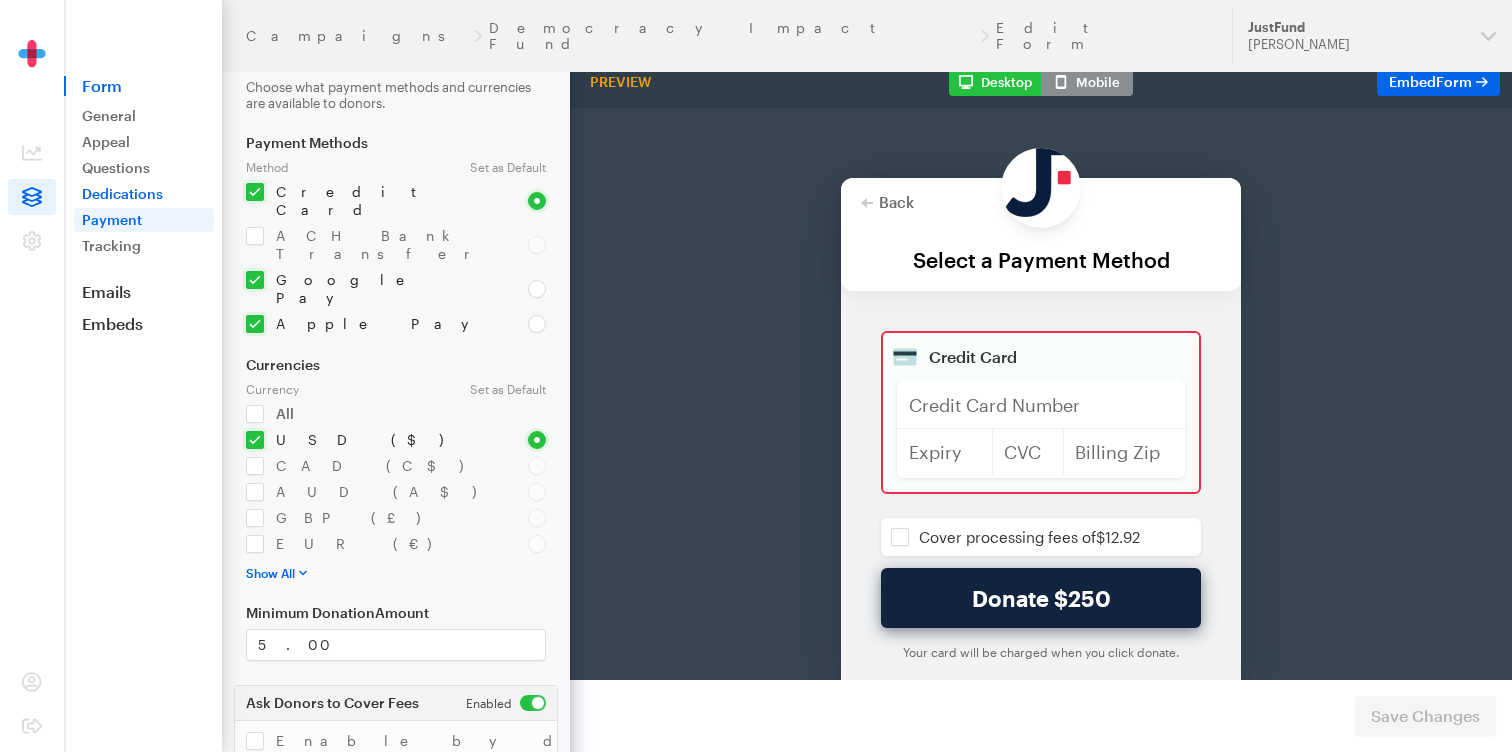click on "Dedications" at bounding box center [144, 194] 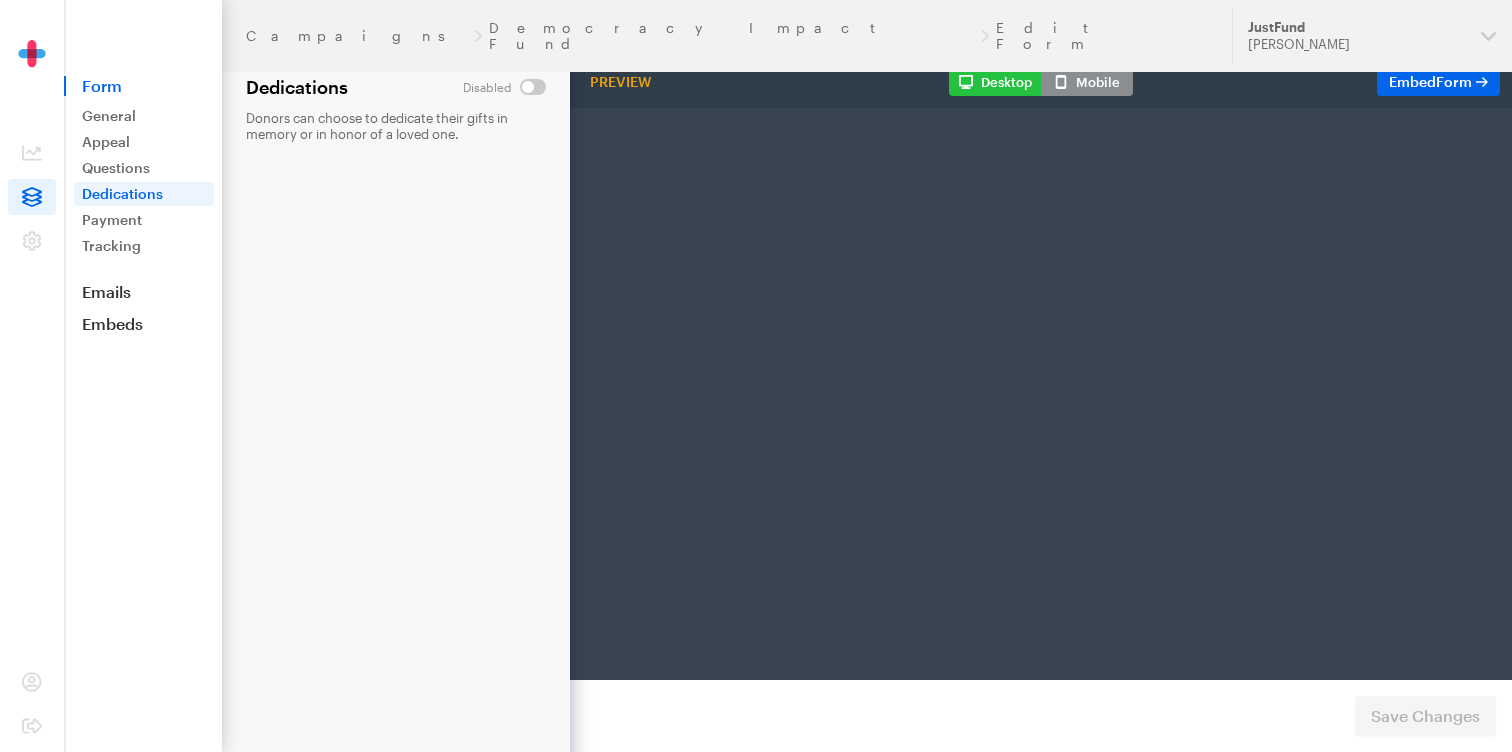 scroll, scrollTop: 0, scrollLeft: 0, axis: both 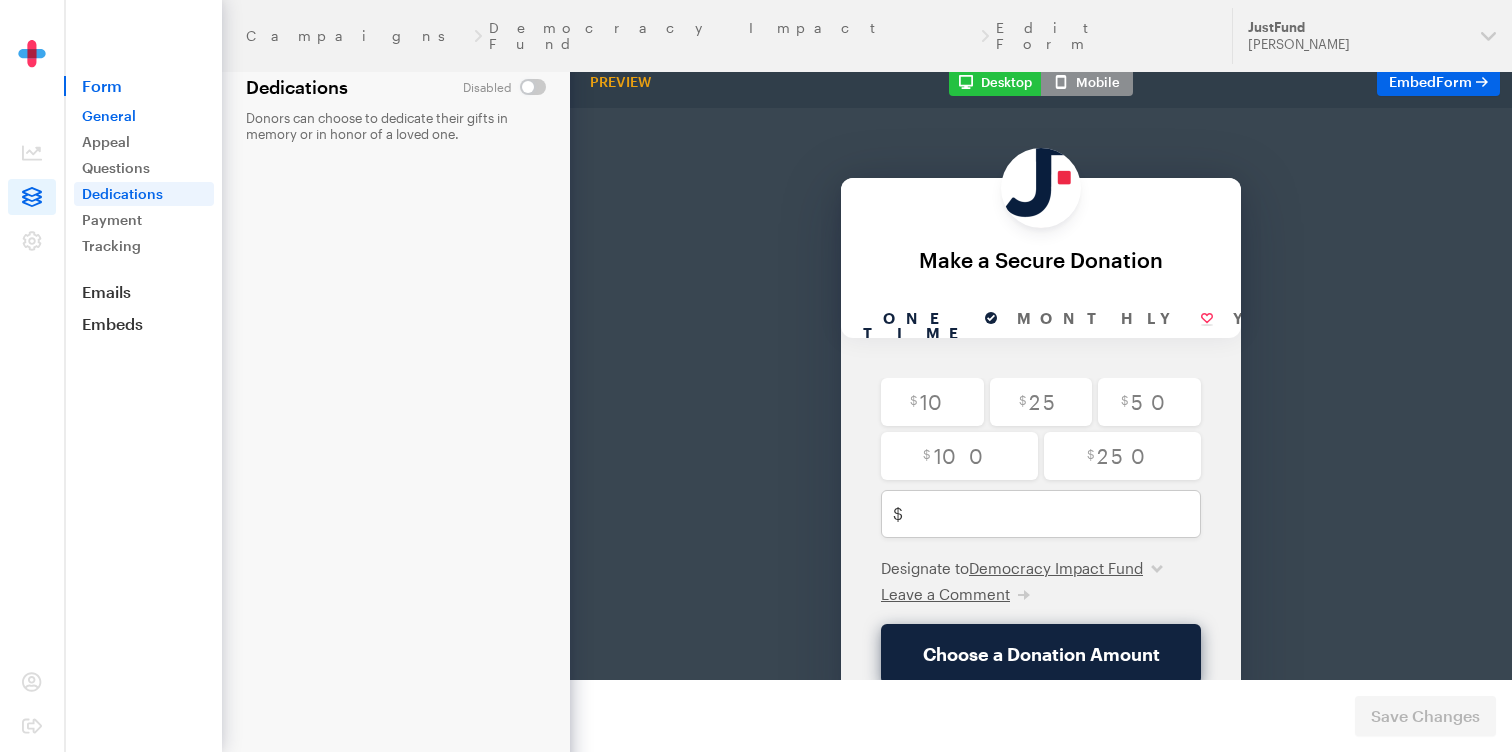 click on "General" at bounding box center [144, 116] 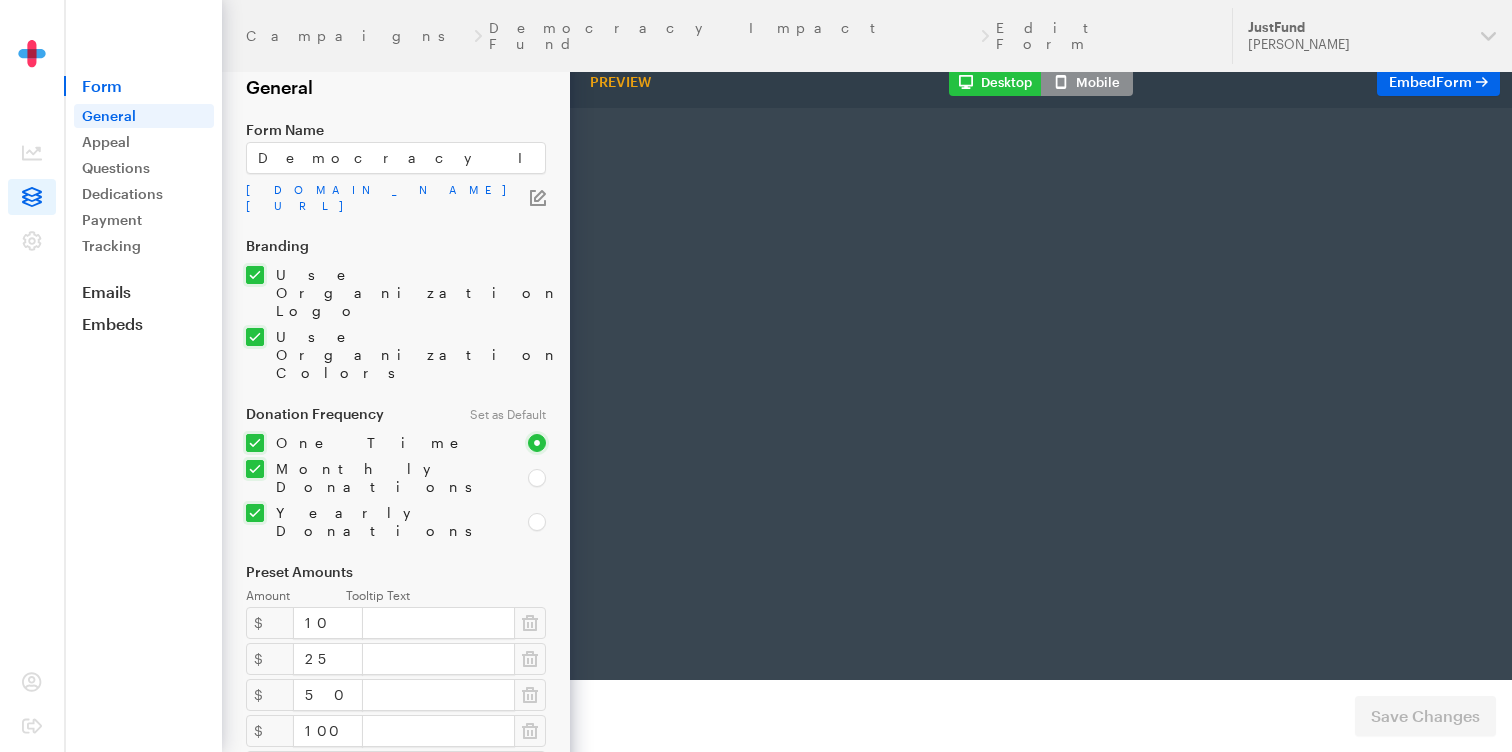 scroll, scrollTop: 0, scrollLeft: 0, axis: both 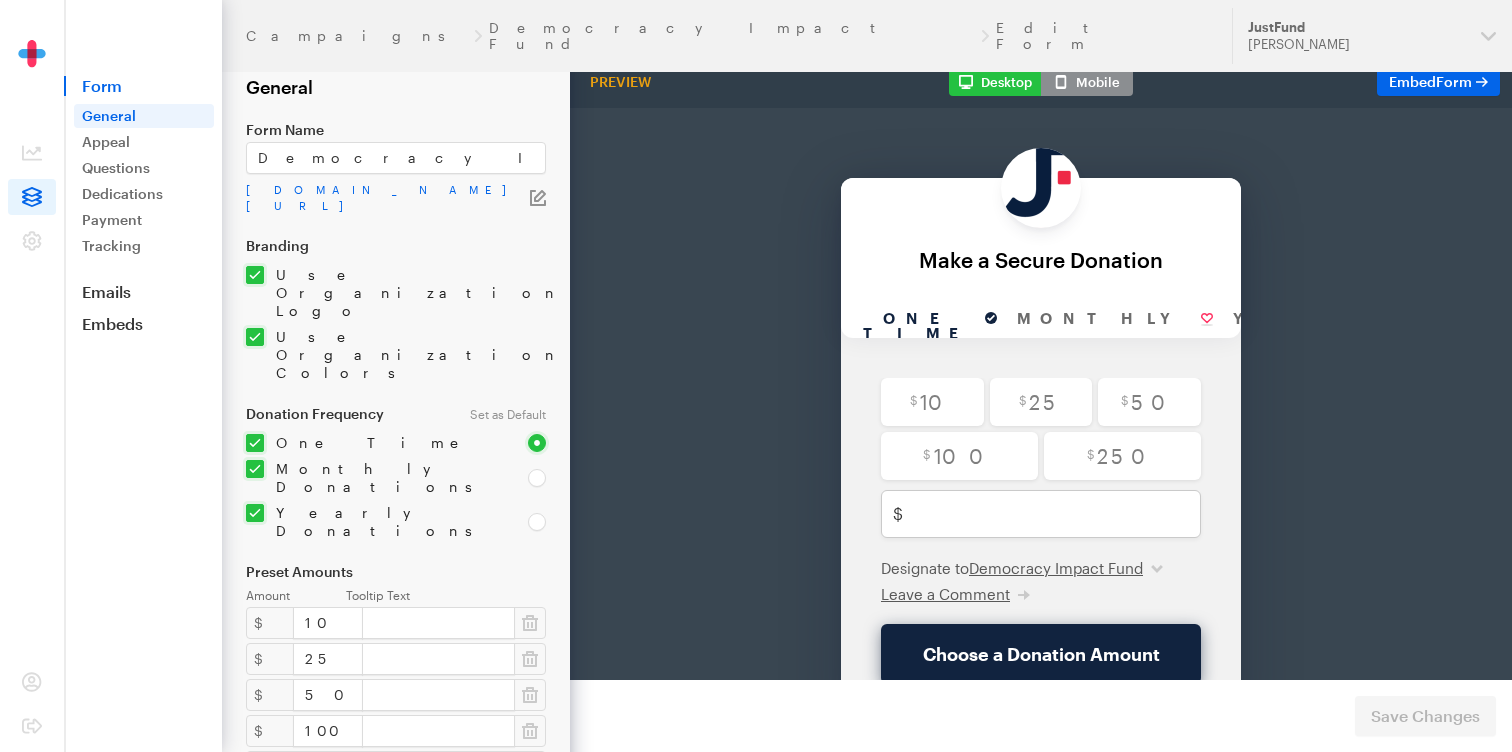 click at bounding box center [1041, 136] 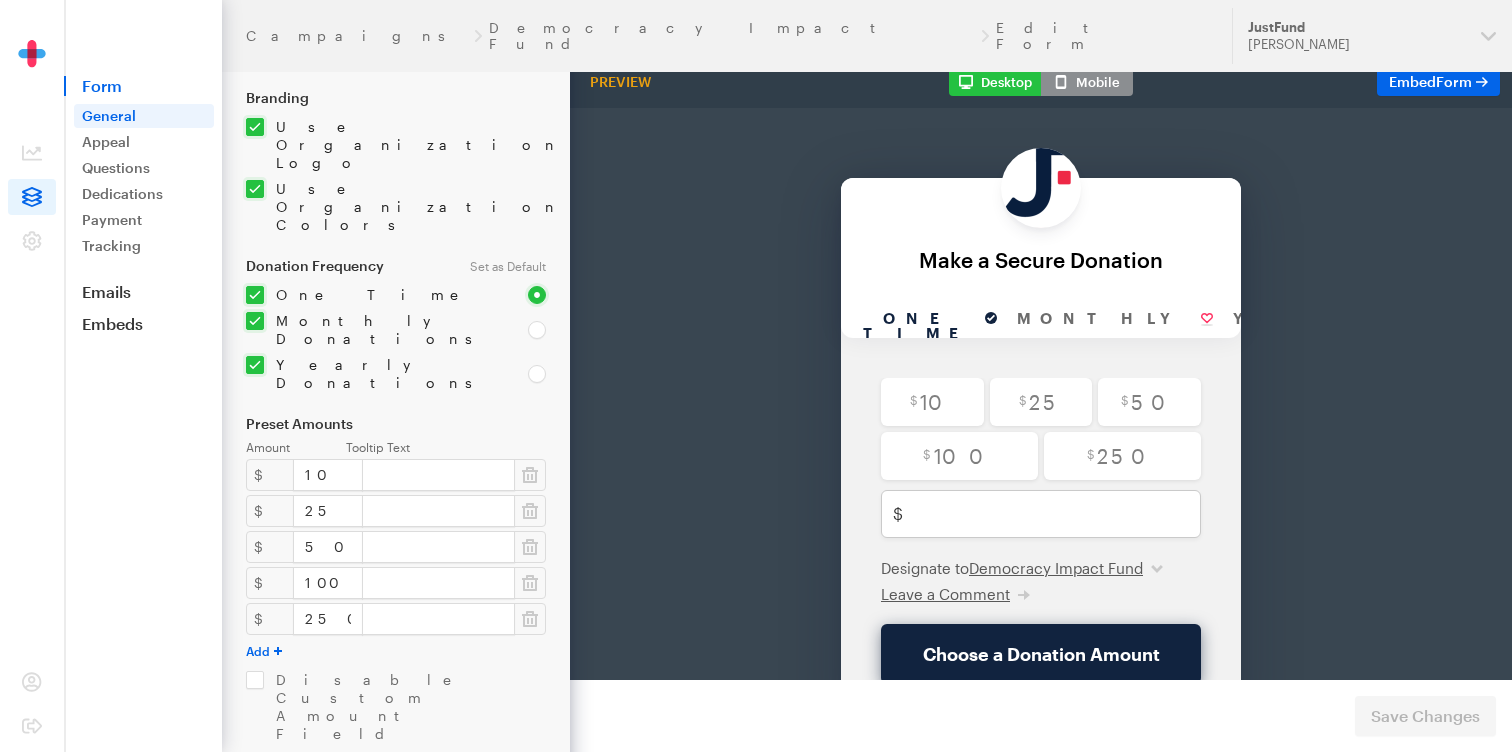 scroll, scrollTop: 0, scrollLeft: 0, axis: both 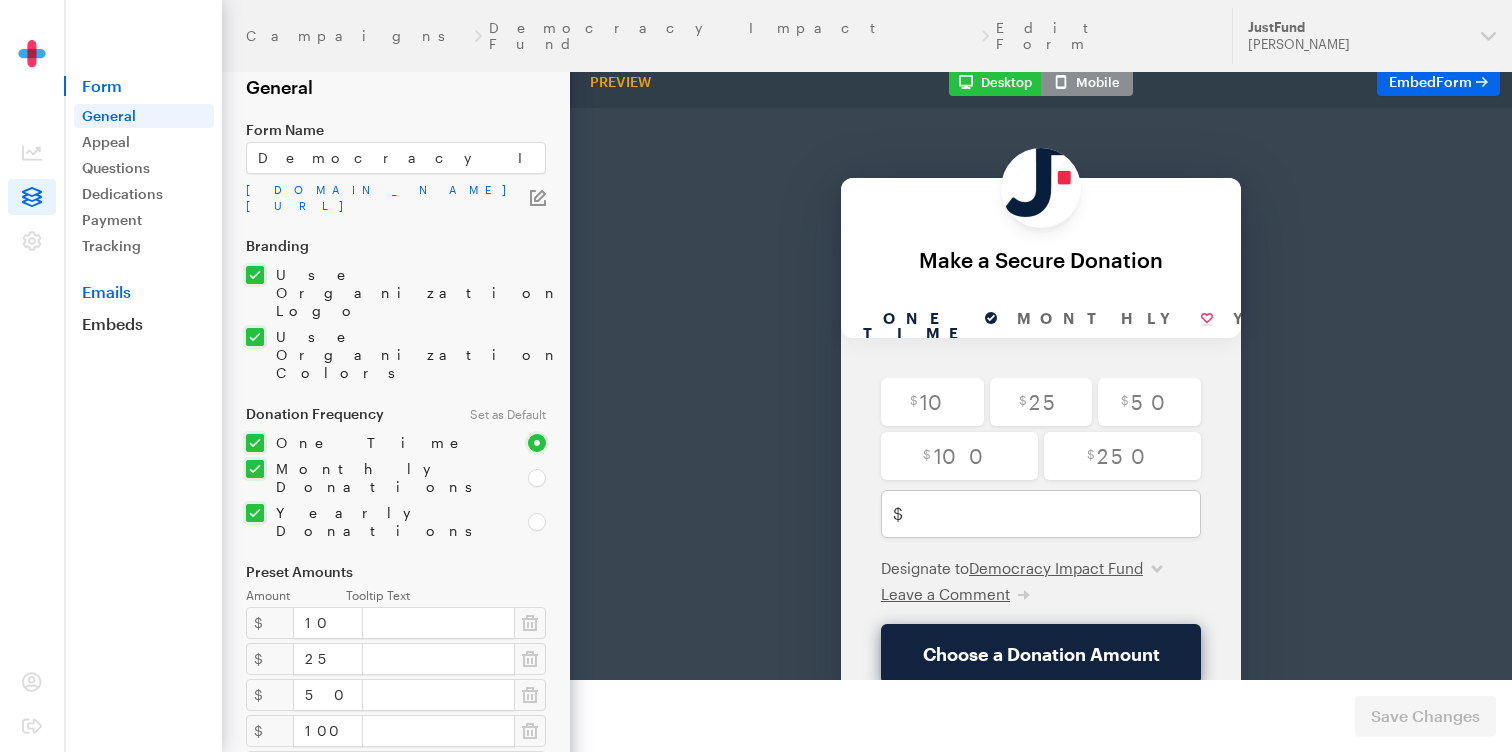 click on "Emails" at bounding box center [143, 292] 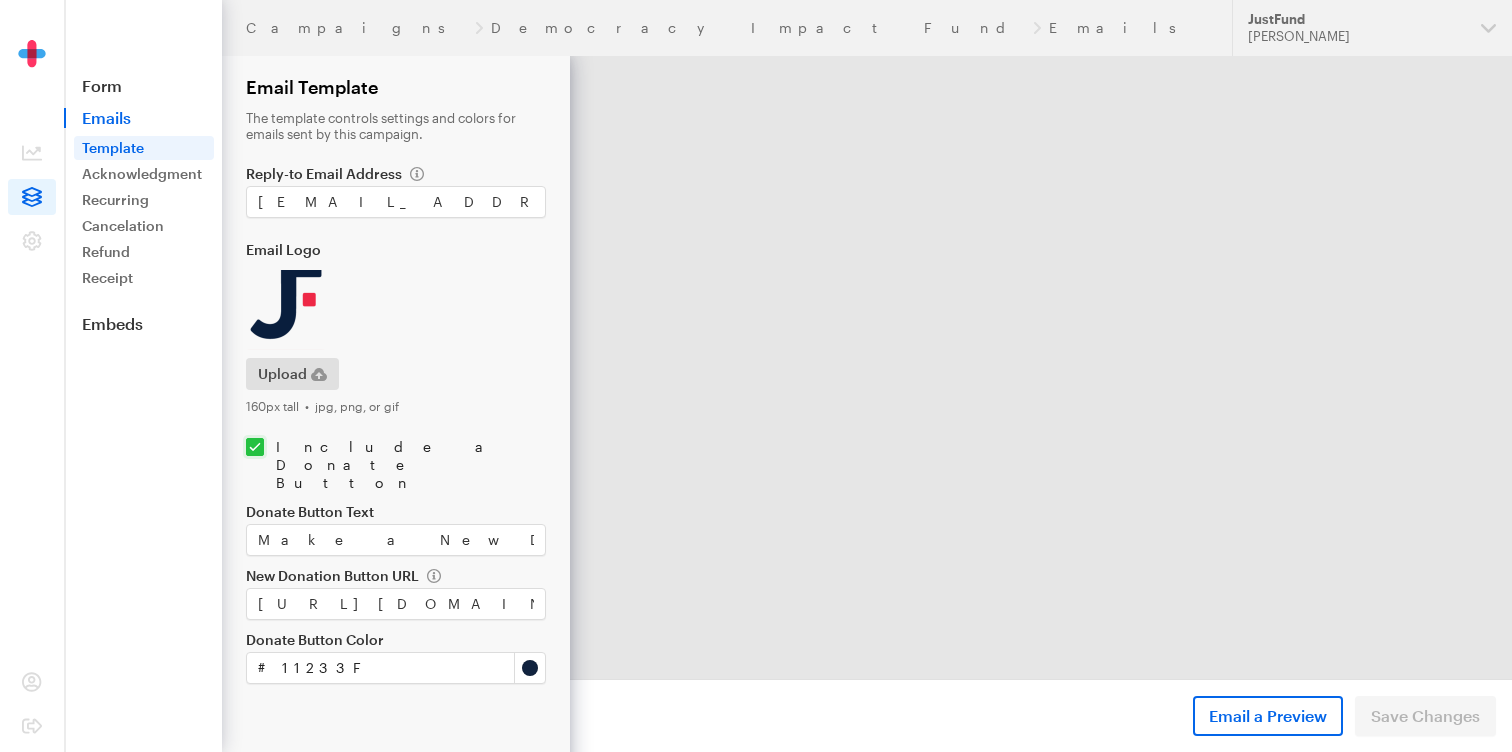 scroll, scrollTop: 0, scrollLeft: 0, axis: both 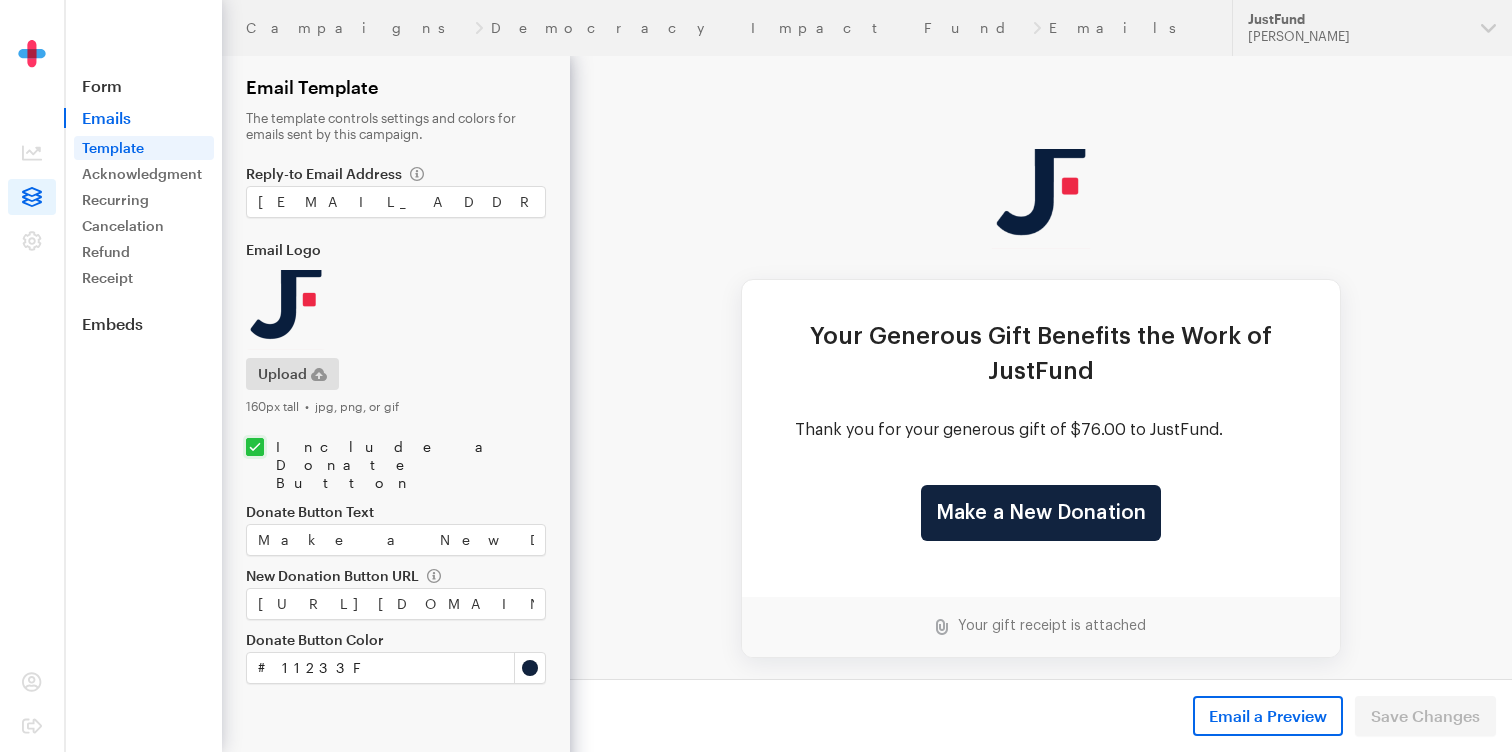 click at bounding box center [286, 310] 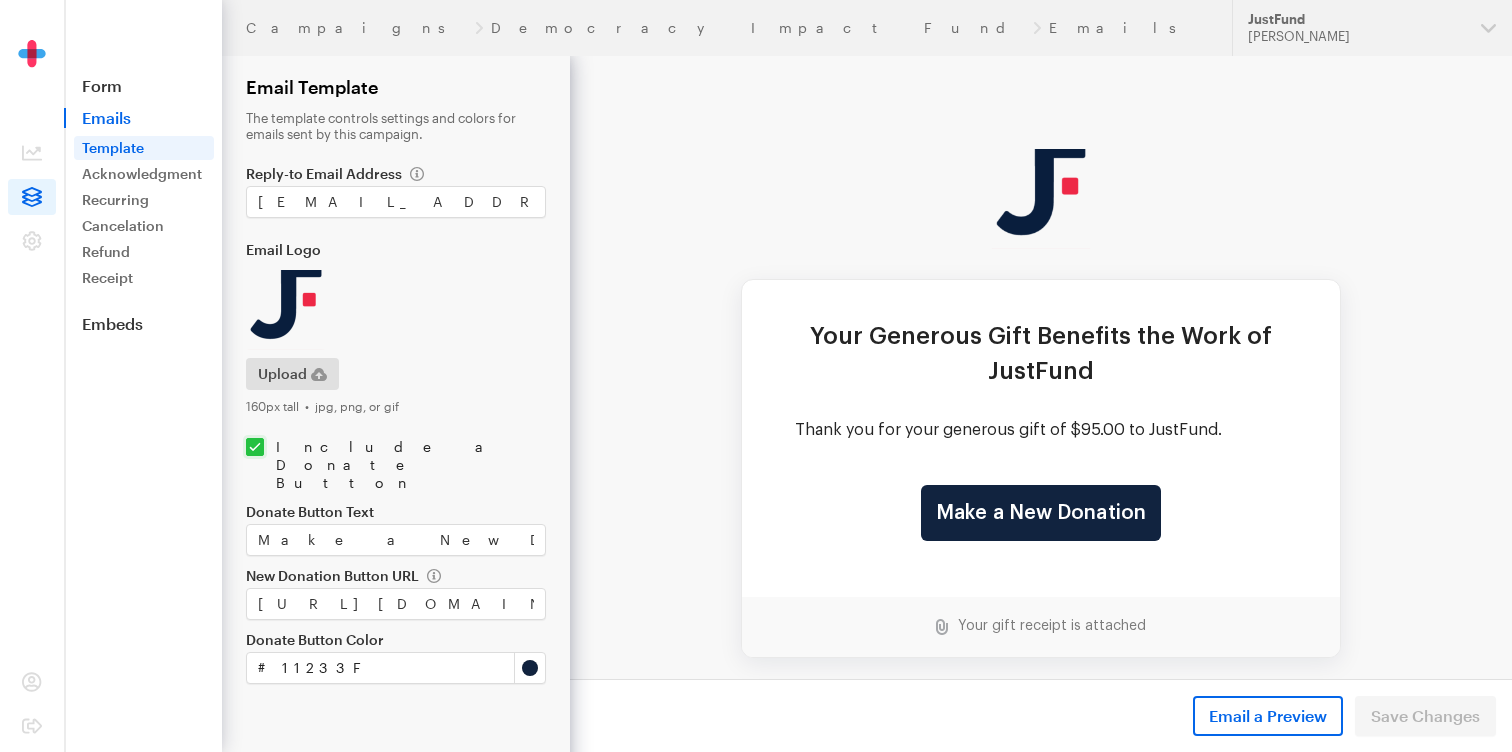 scroll, scrollTop: 0, scrollLeft: 0, axis: both 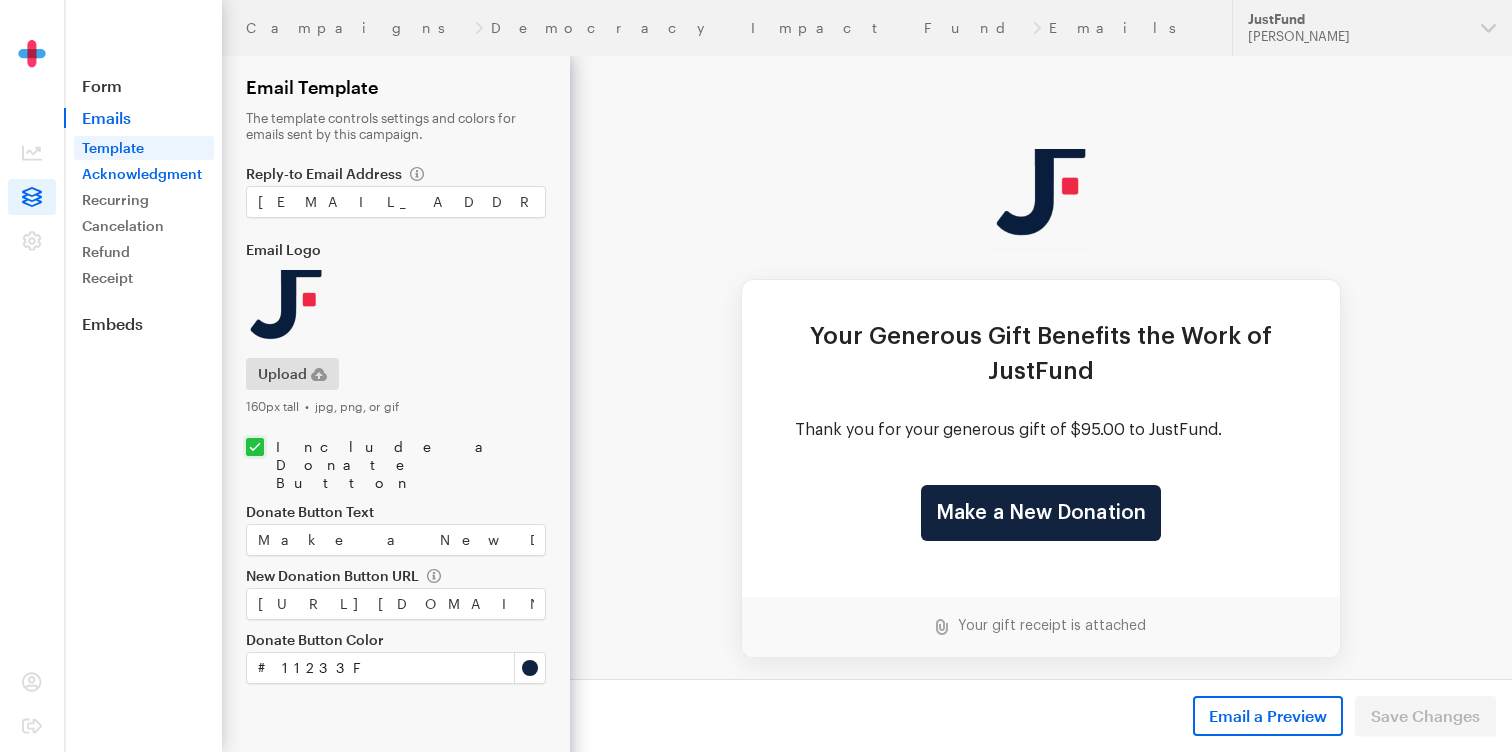 click on "Acknowledgment" at bounding box center [144, 174] 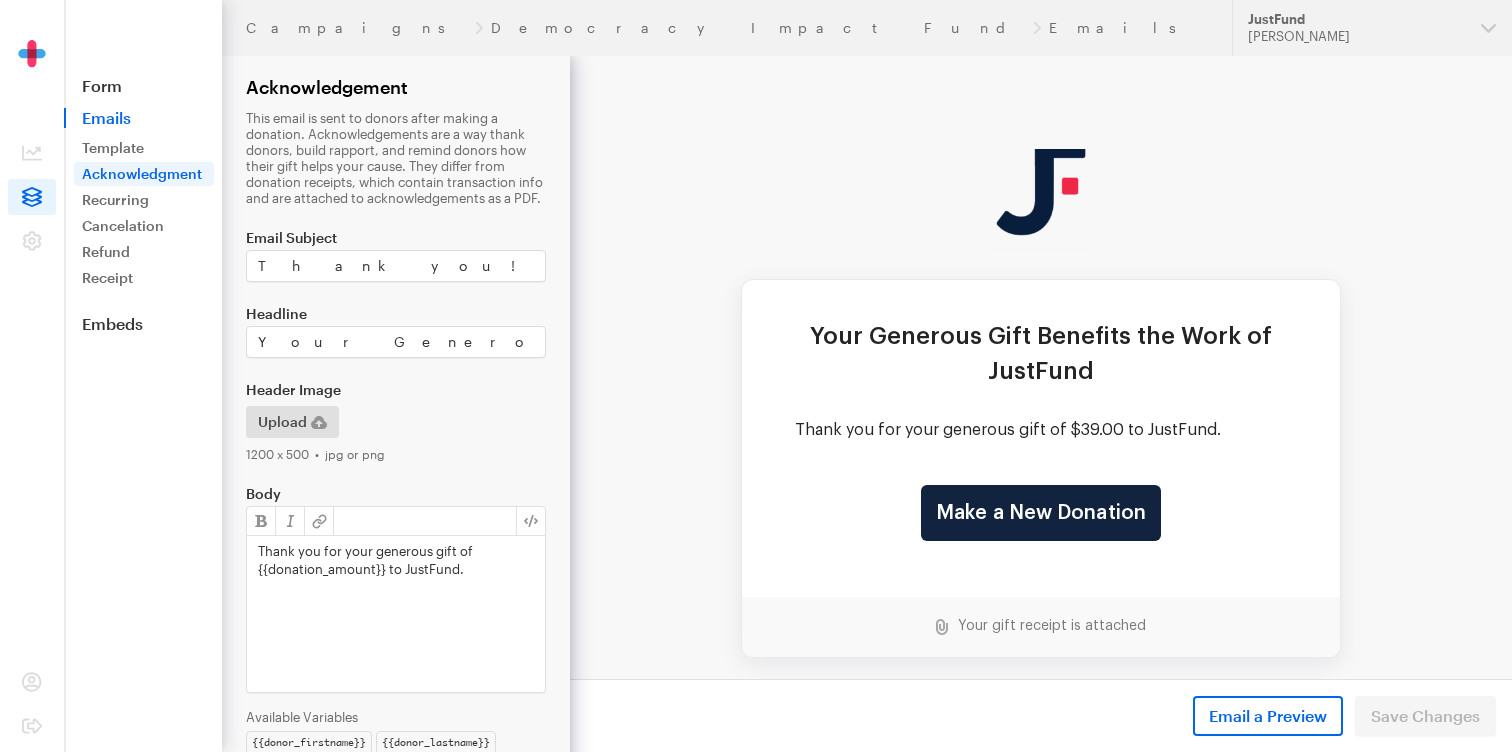 scroll, scrollTop: 0, scrollLeft: 0, axis: both 